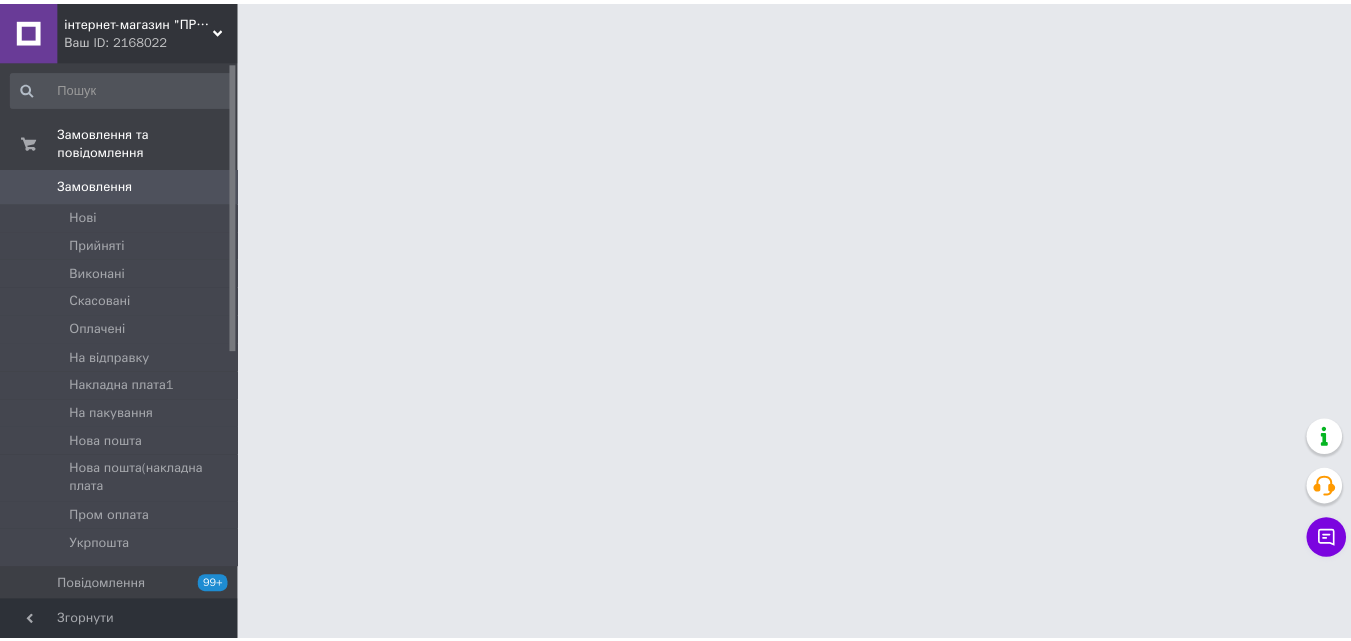 scroll, scrollTop: 0, scrollLeft: 0, axis: both 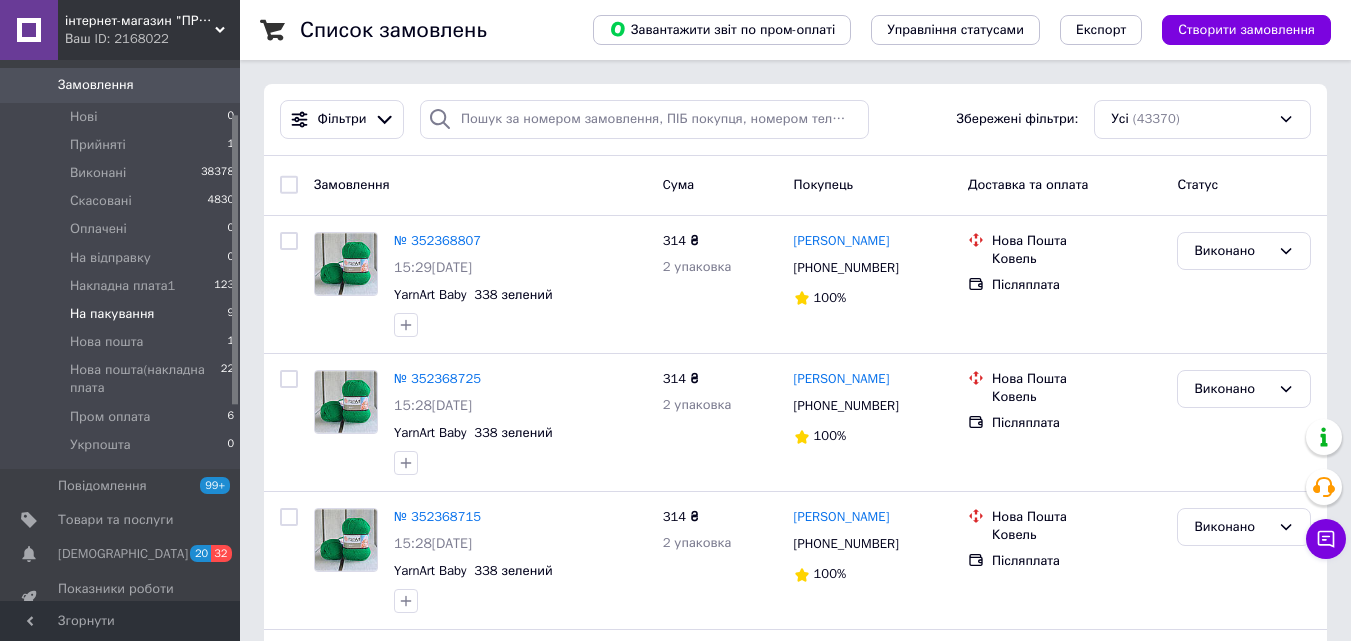 click on "На пакування" at bounding box center [112, 314] 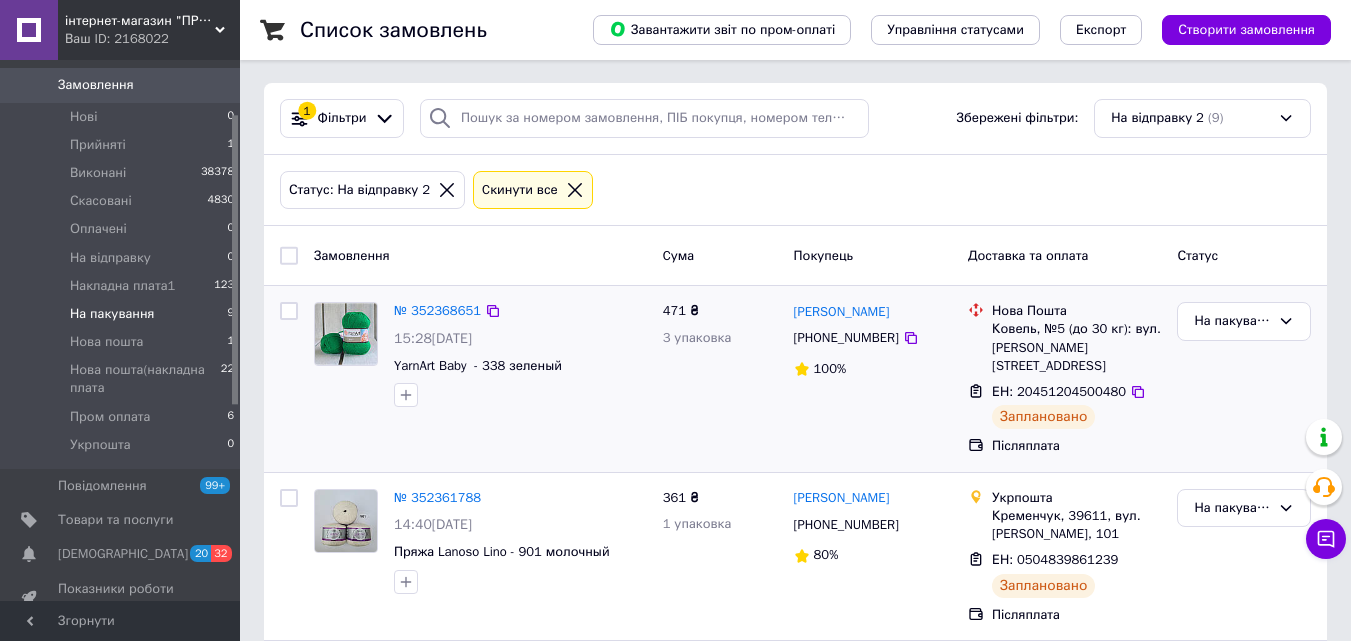 scroll, scrollTop: 0, scrollLeft: 0, axis: both 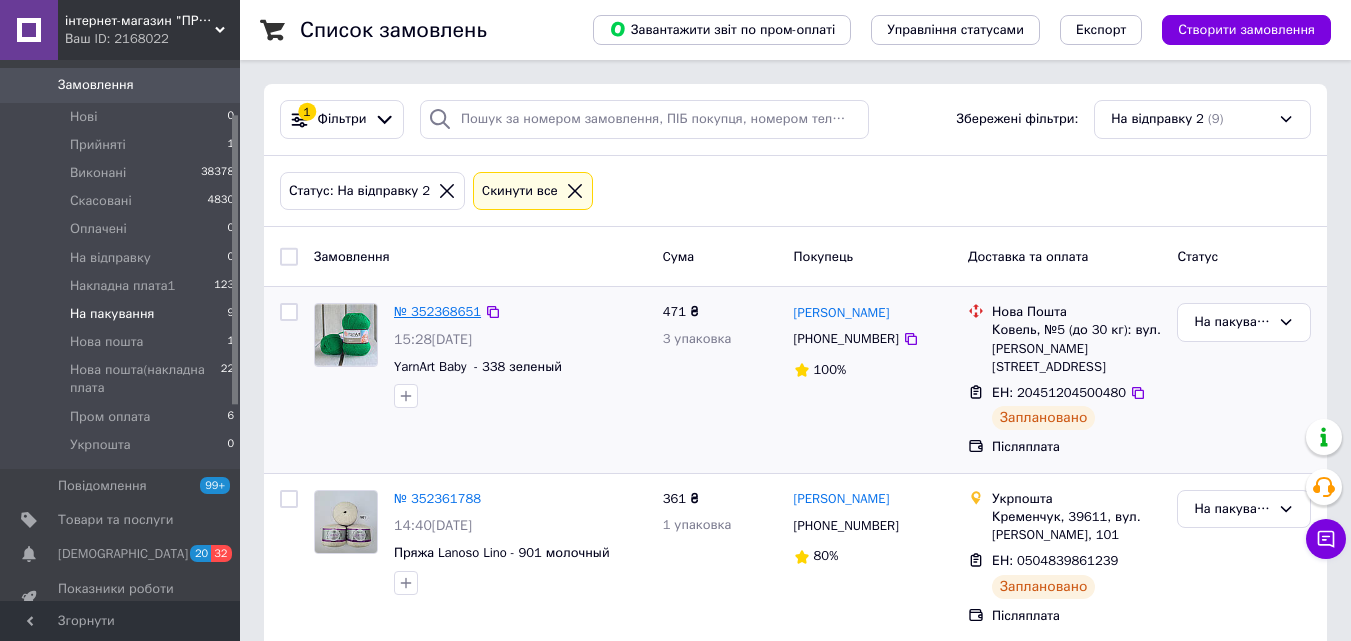 click on "№ 352368651" at bounding box center [437, 311] 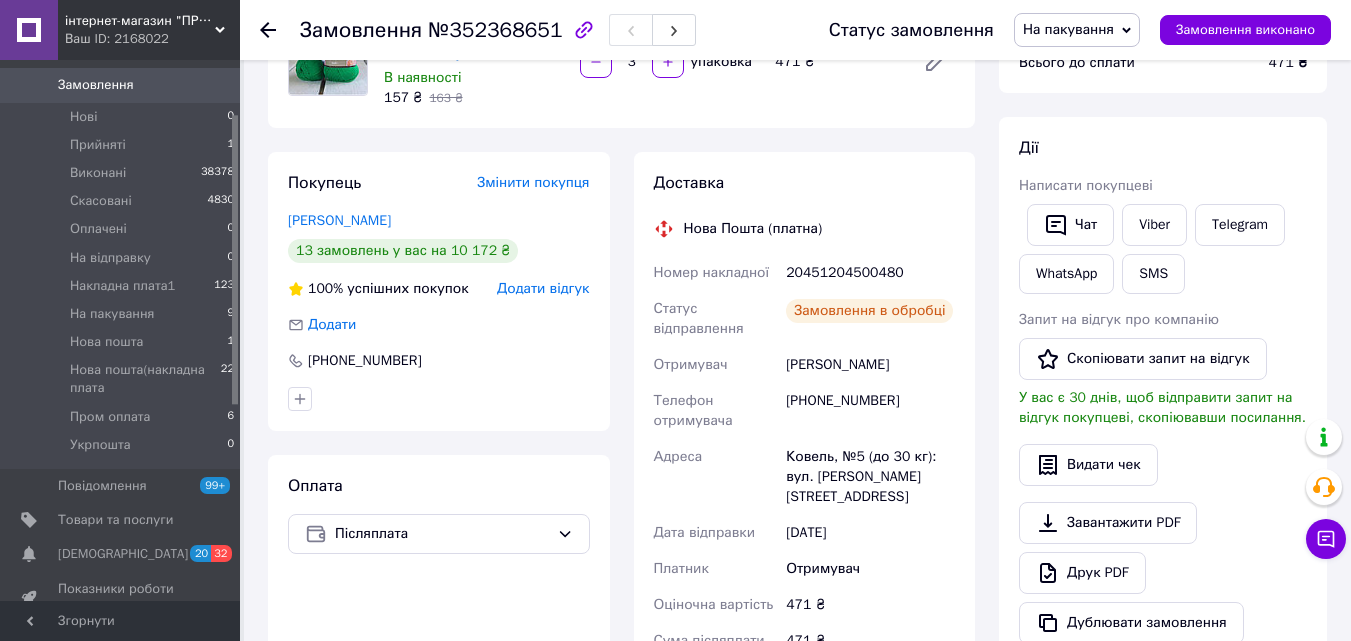 scroll, scrollTop: 300, scrollLeft: 0, axis: vertical 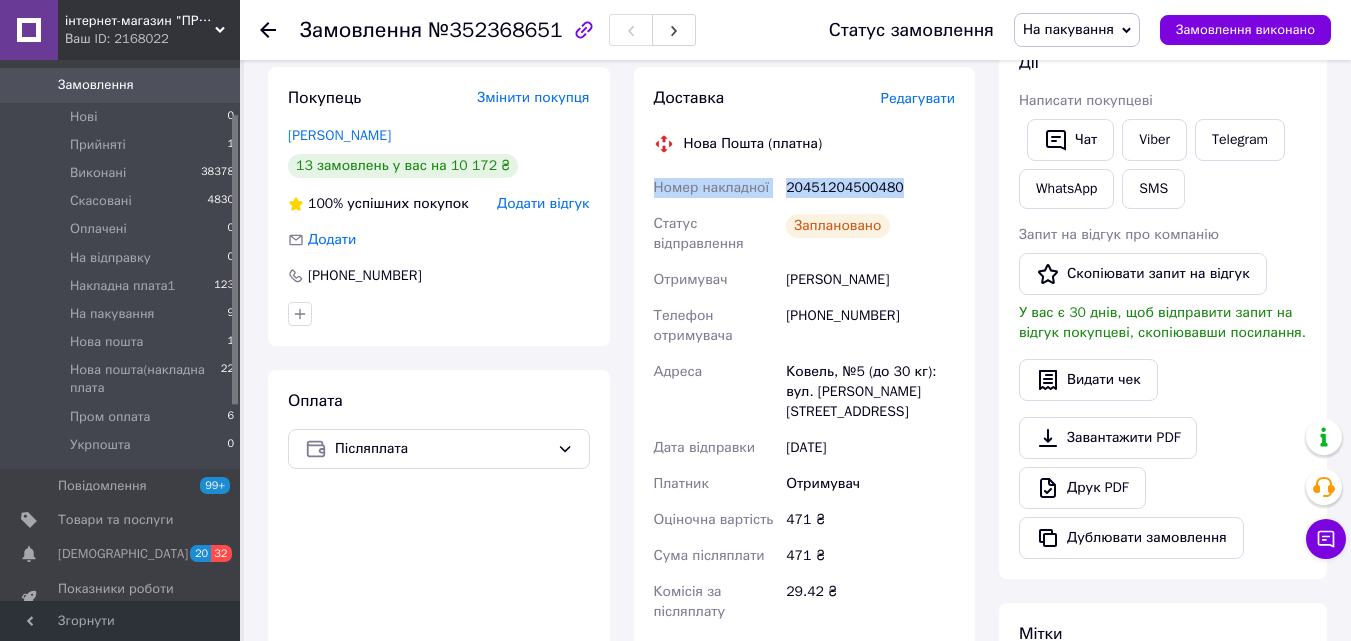 drag, startPoint x: 900, startPoint y: 187, endPoint x: 651, endPoint y: 191, distance: 249.03212 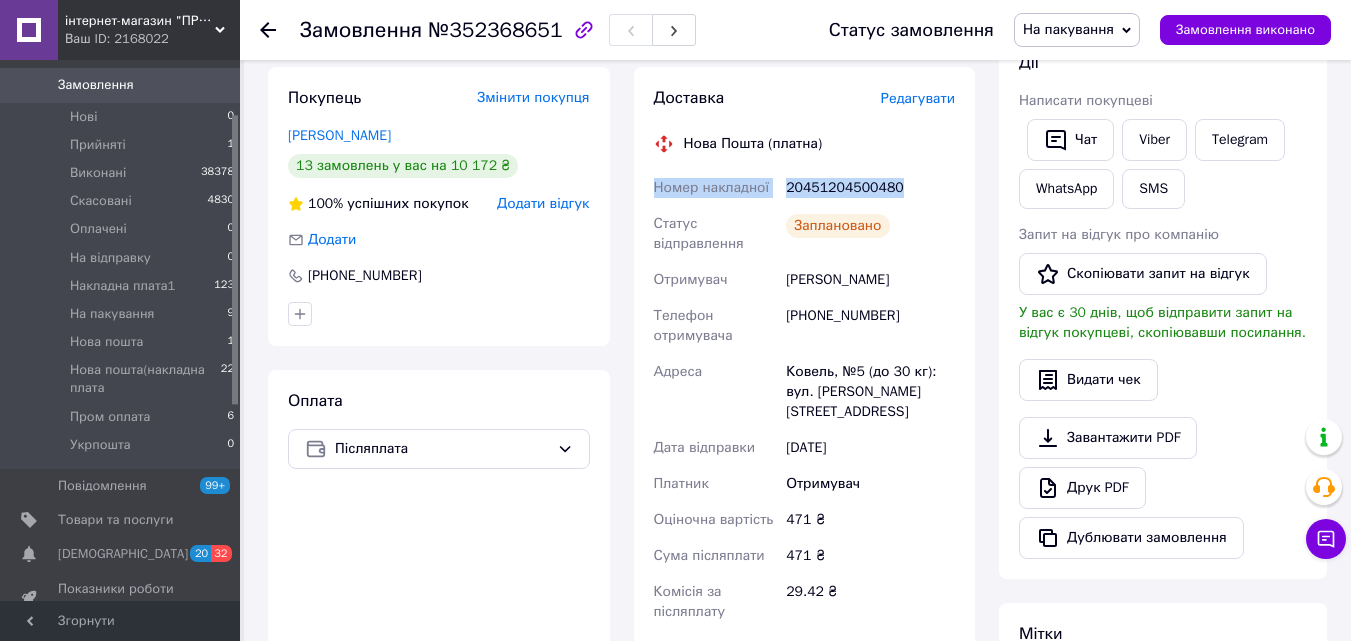 click on "На пакування" at bounding box center [1068, 29] 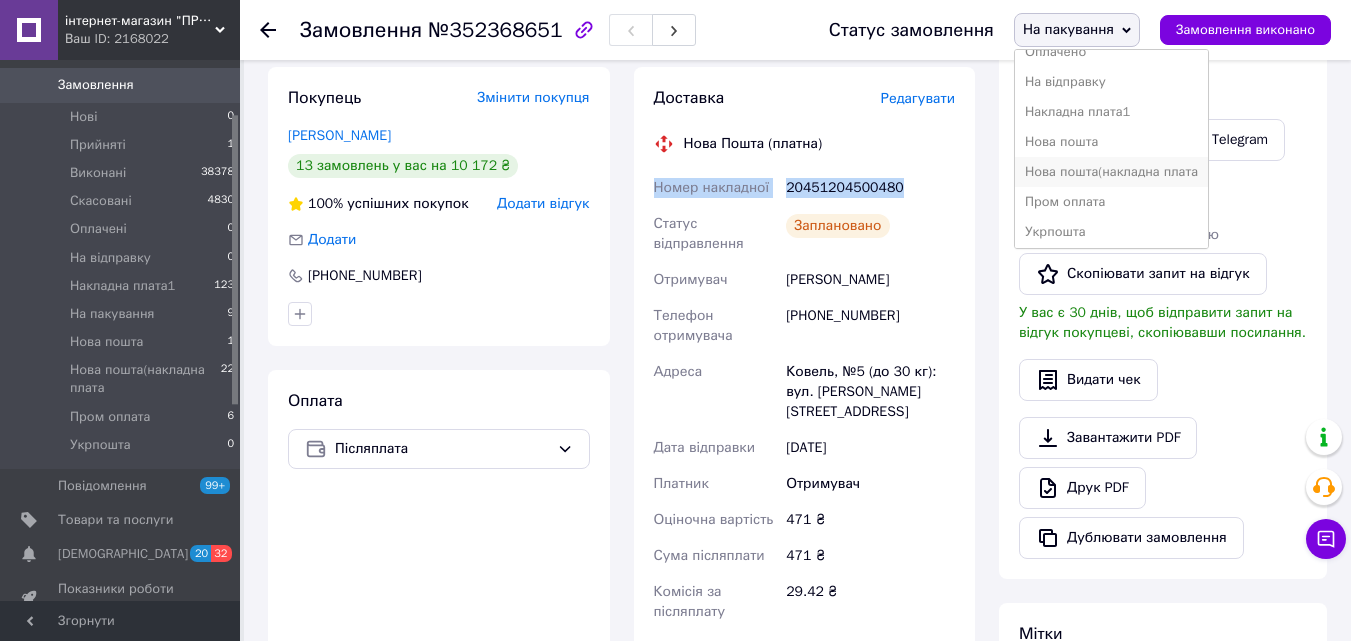 scroll, scrollTop: 112, scrollLeft: 0, axis: vertical 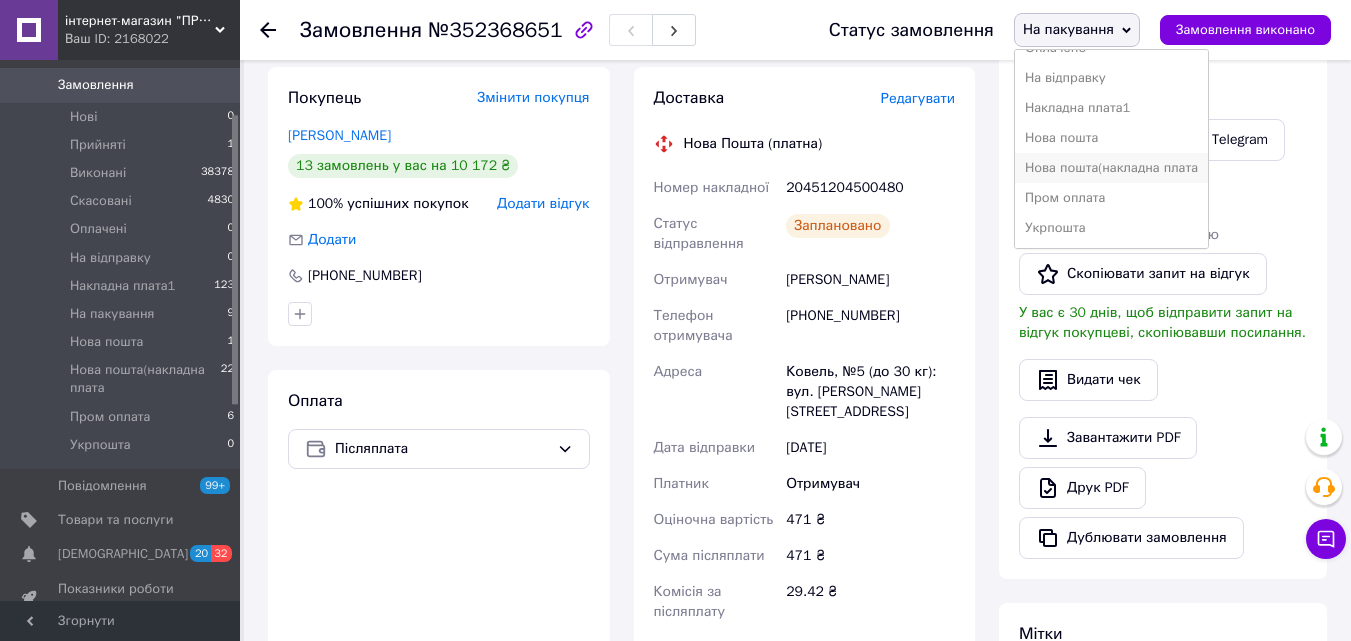click on "Нова пошта(накладна плата" at bounding box center (1111, 168) 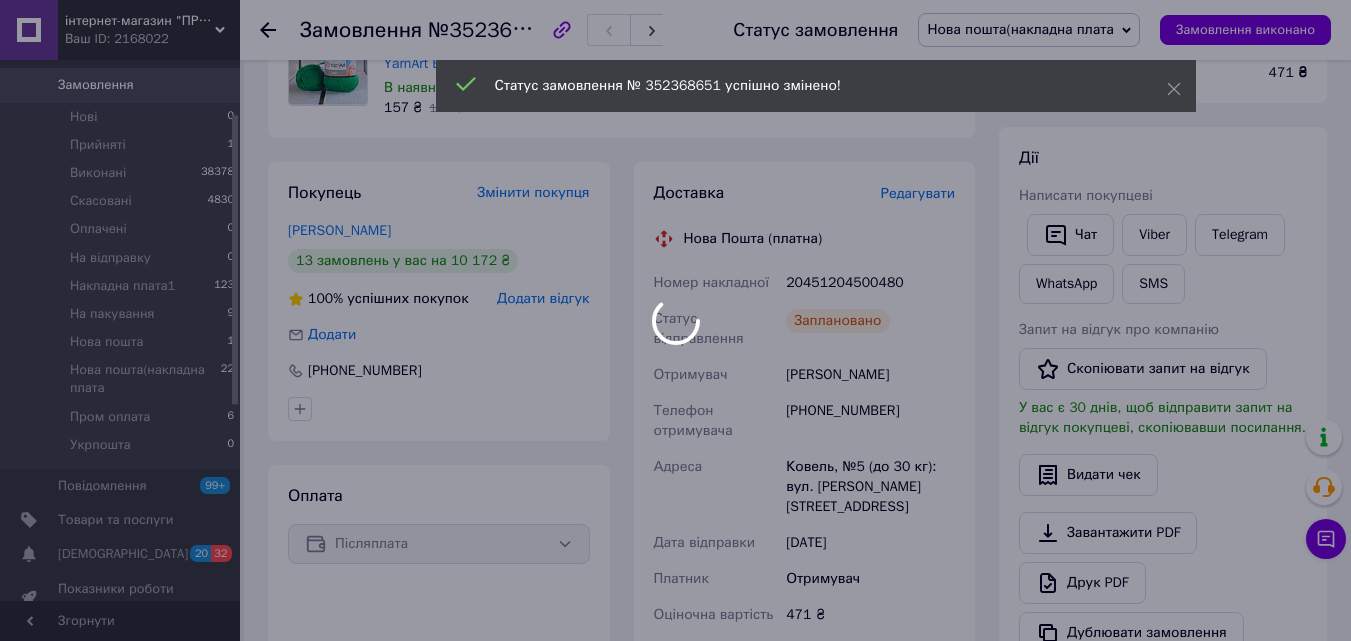 scroll, scrollTop: 200, scrollLeft: 0, axis: vertical 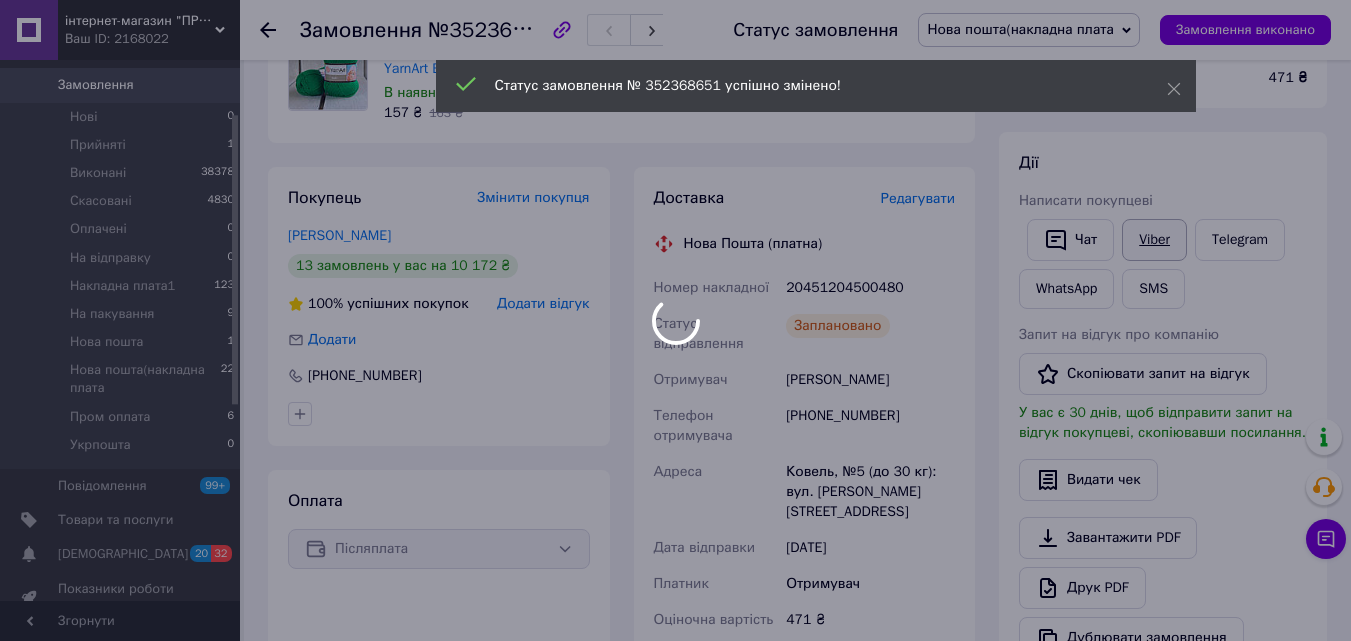 click on "Viber" at bounding box center (1154, 240) 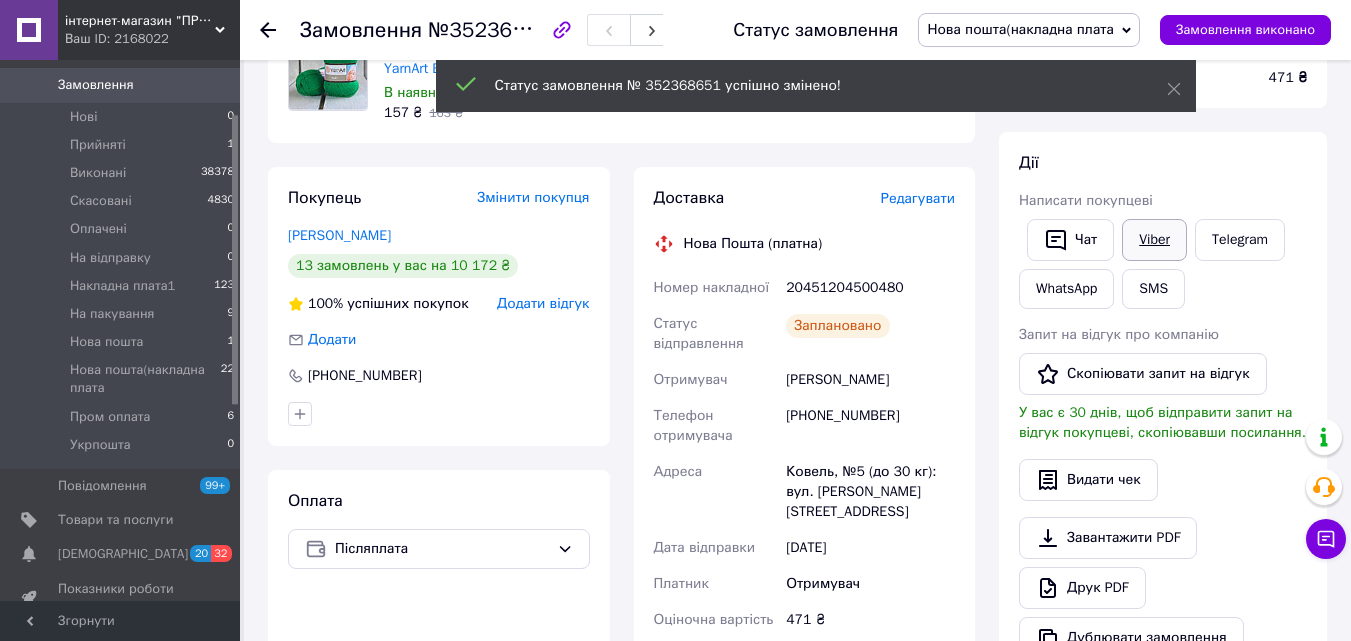 click on "Viber" at bounding box center (1154, 240) 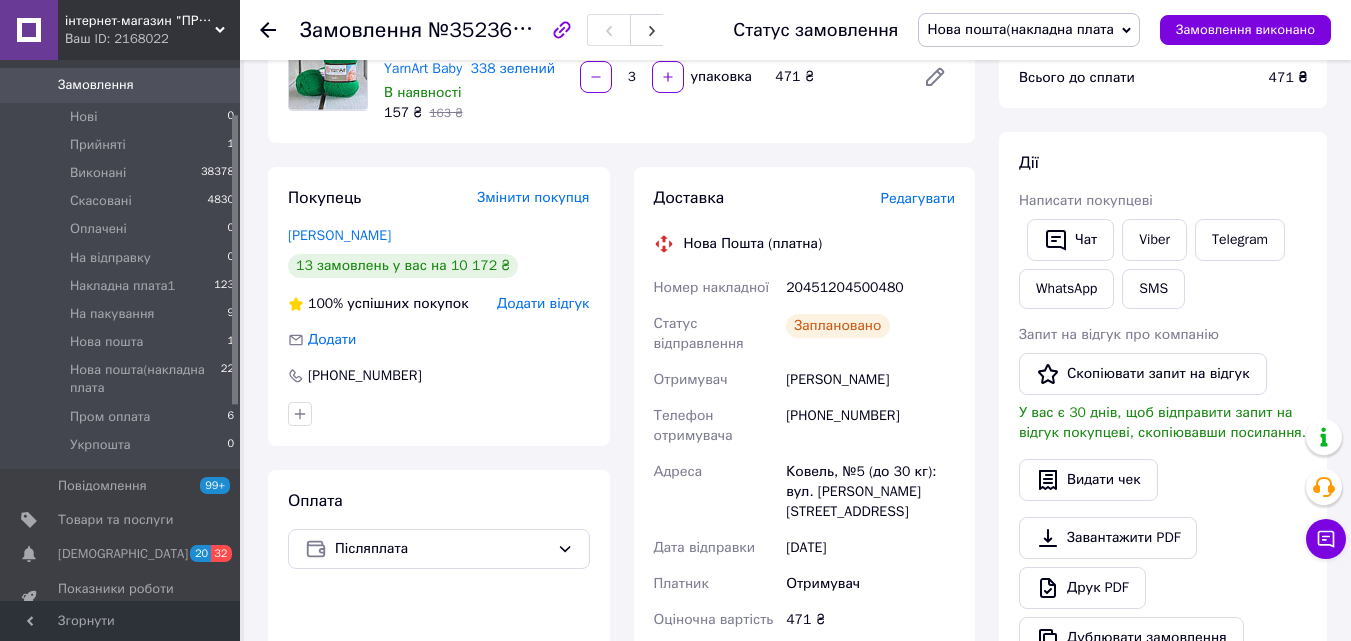 click 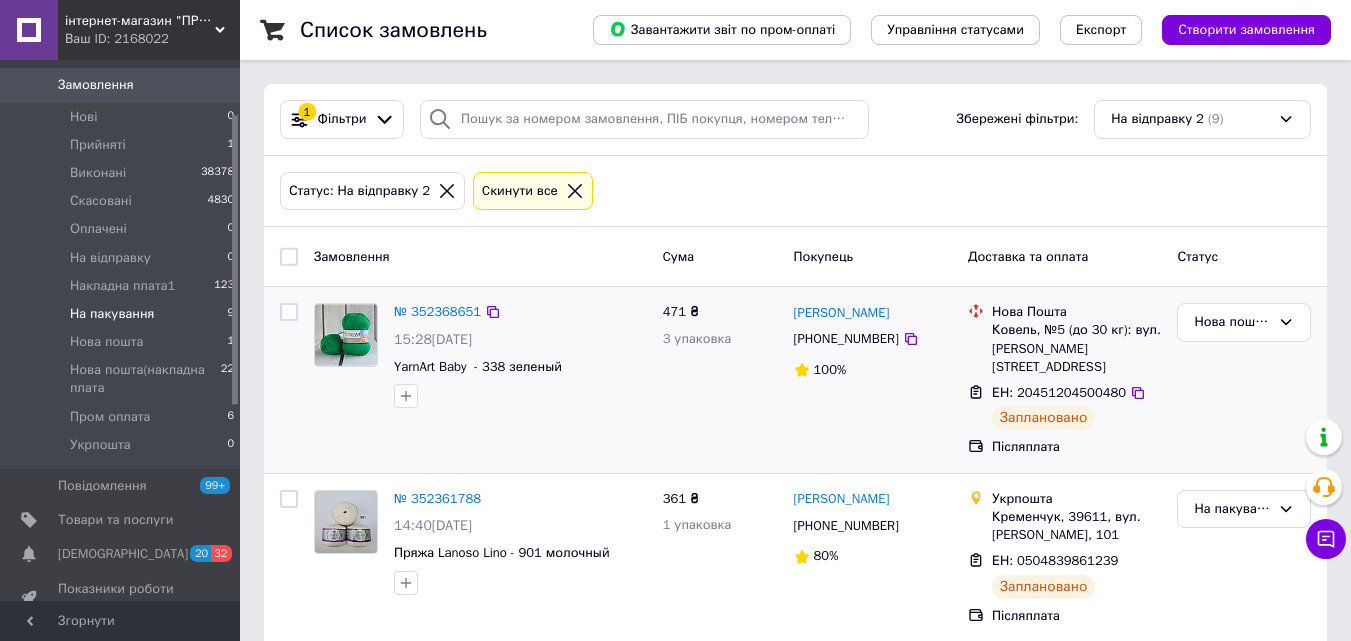 scroll, scrollTop: 100, scrollLeft: 0, axis: vertical 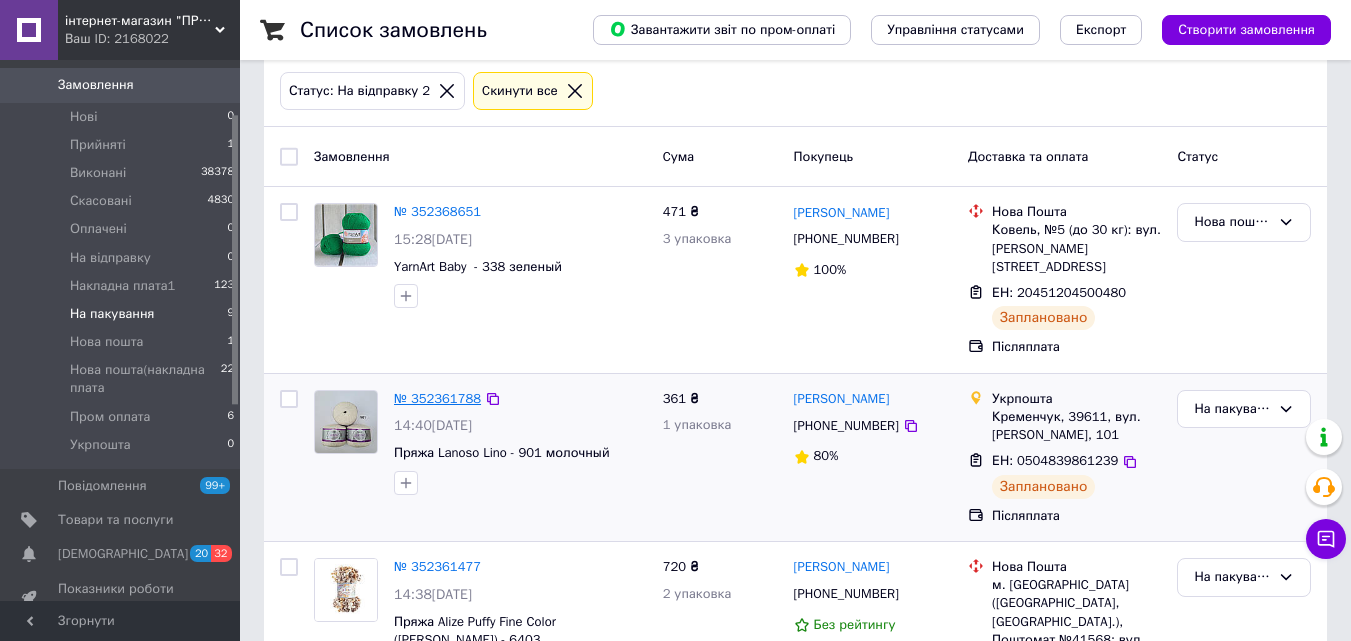 click on "№ 352361788" at bounding box center (437, 398) 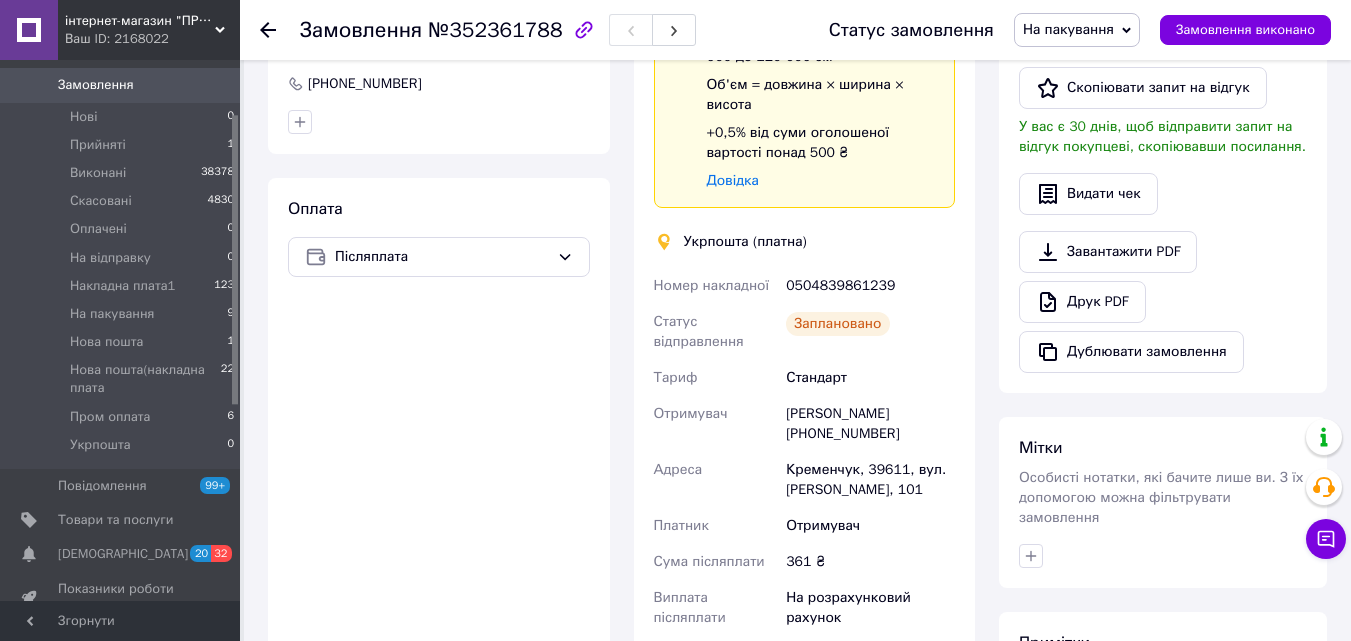 scroll, scrollTop: 500, scrollLeft: 0, axis: vertical 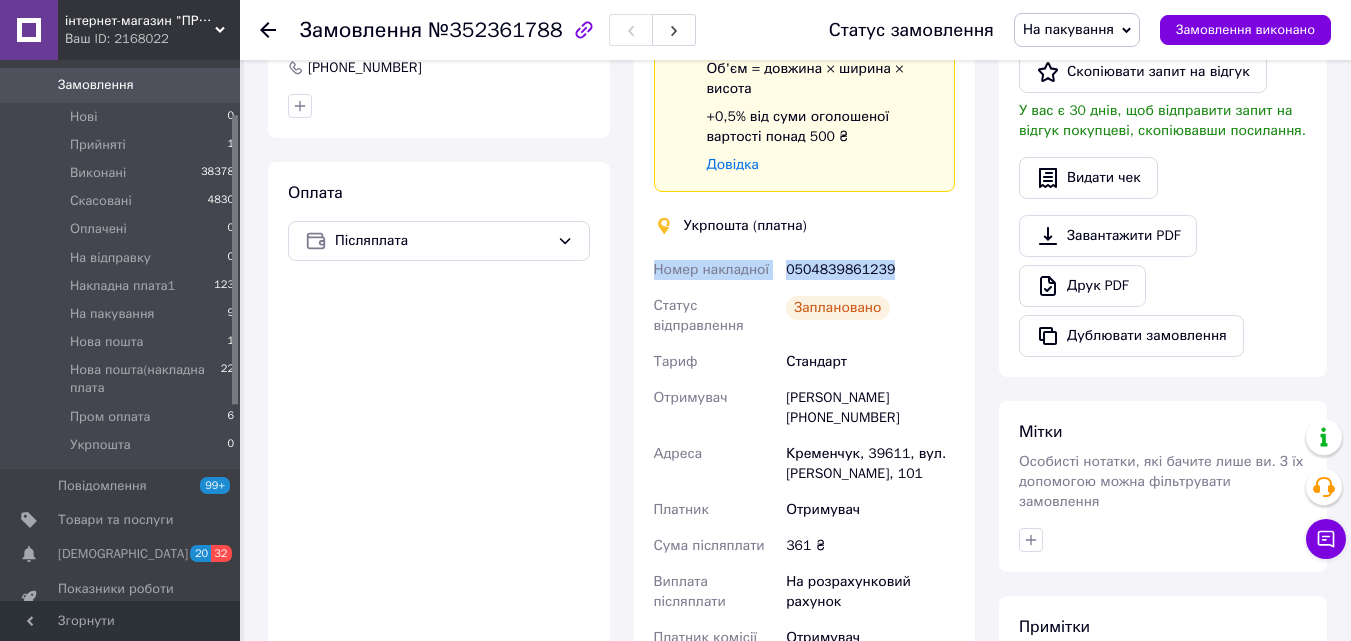 drag, startPoint x: 902, startPoint y: 265, endPoint x: 656, endPoint y: 273, distance: 246.13005 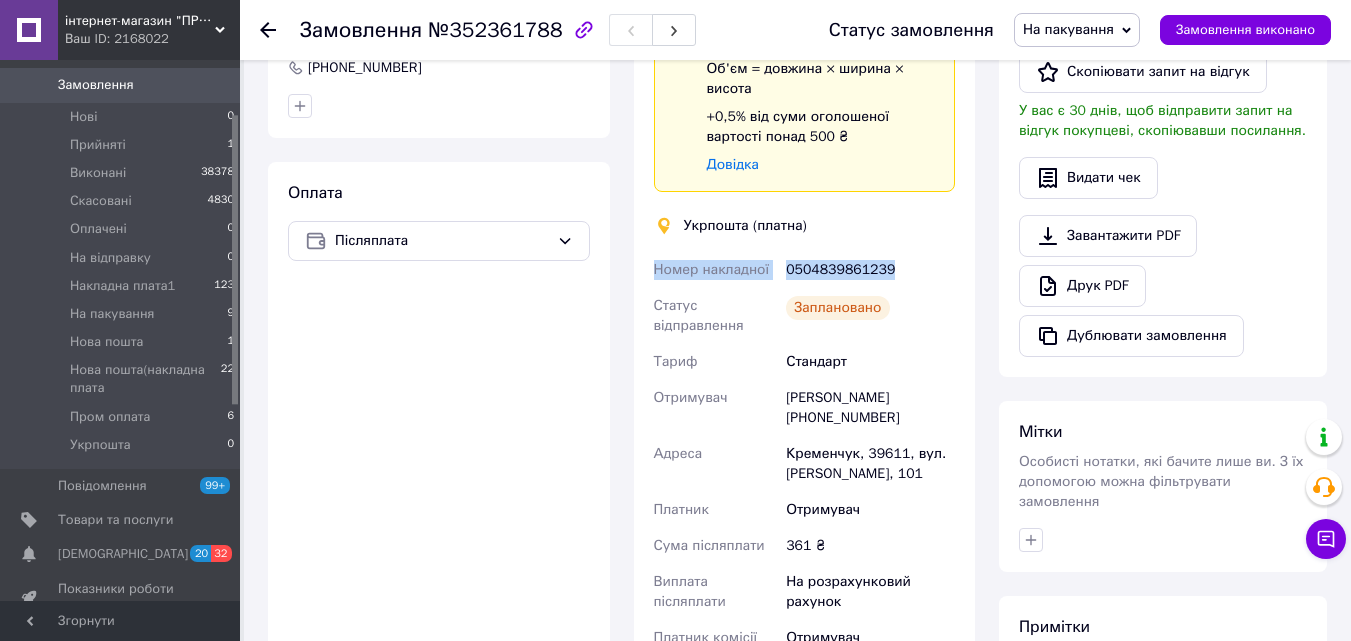 click on "На пакування" at bounding box center [1068, 29] 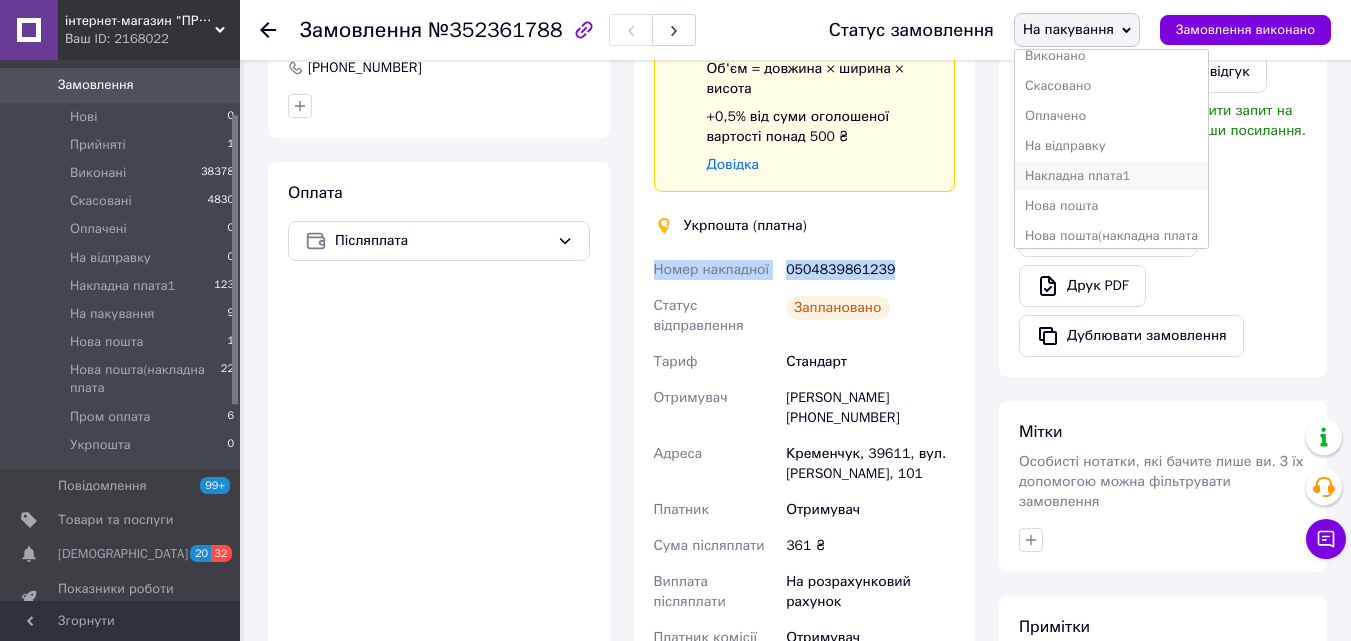 scroll, scrollTop: 112, scrollLeft: 0, axis: vertical 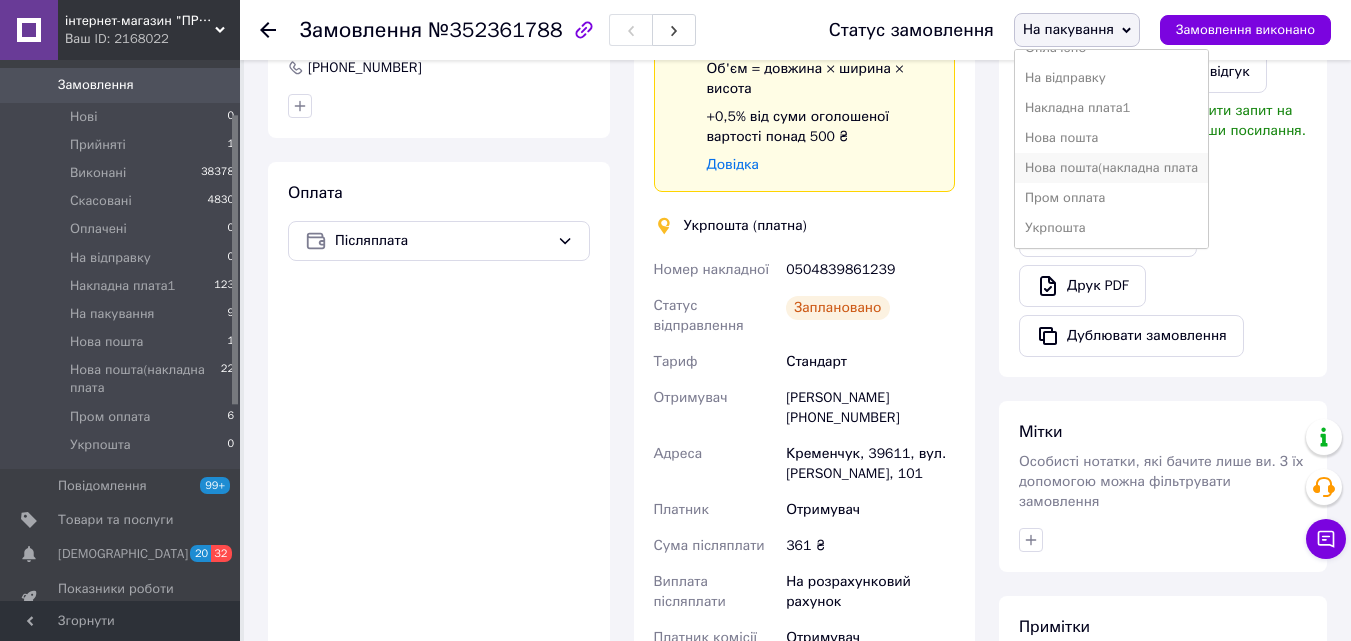 click on "Нова пошта(накладна плата" at bounding box center [1111, 168] 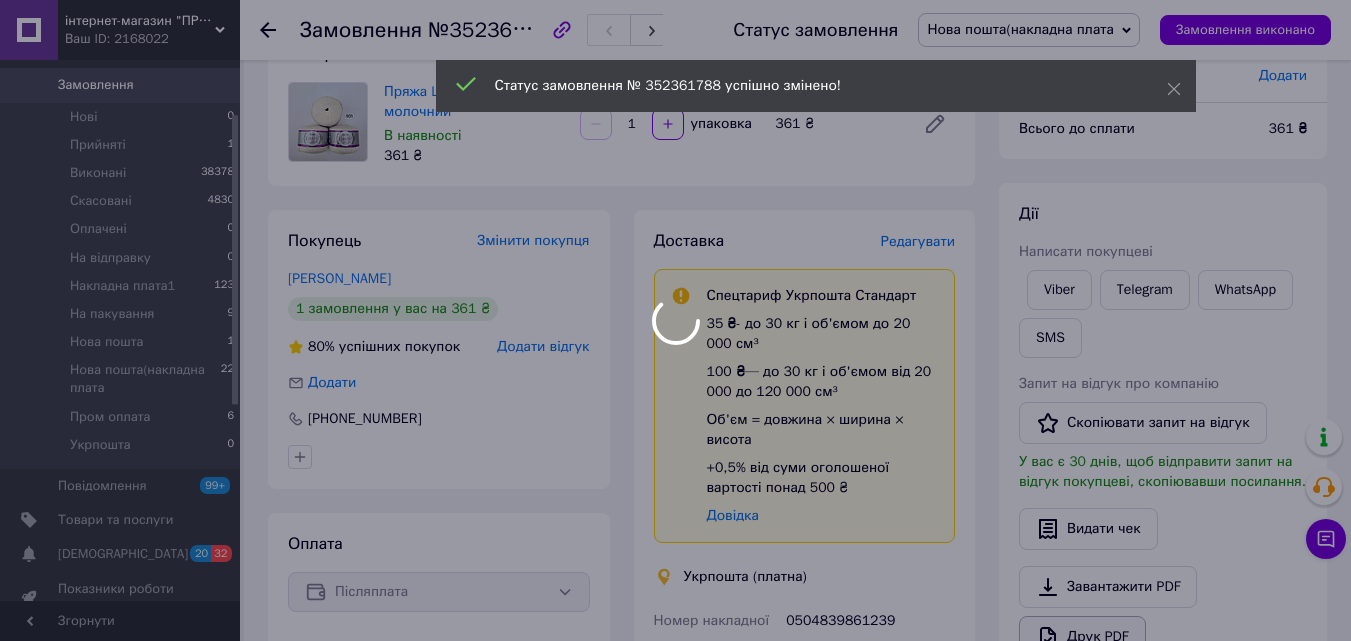 scroll, scrollTop: 100, scrollLeft: 0, axis: vertical 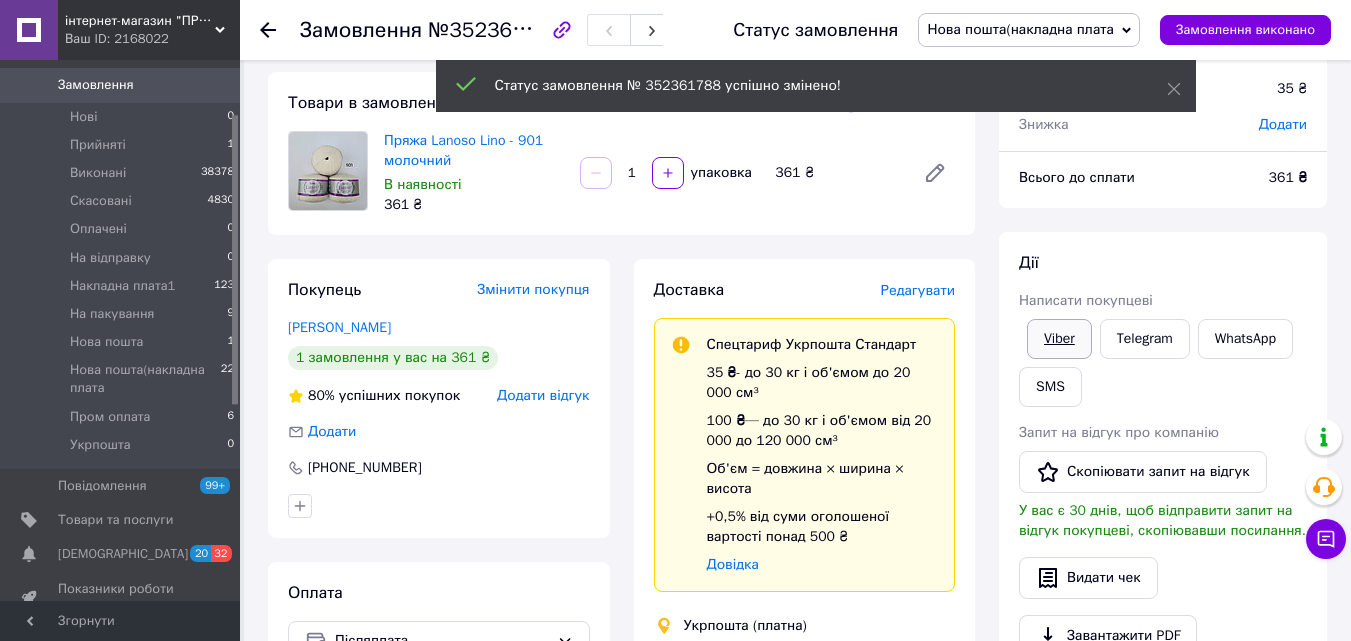 click on "Viber" at bounding box center [1059, 339] 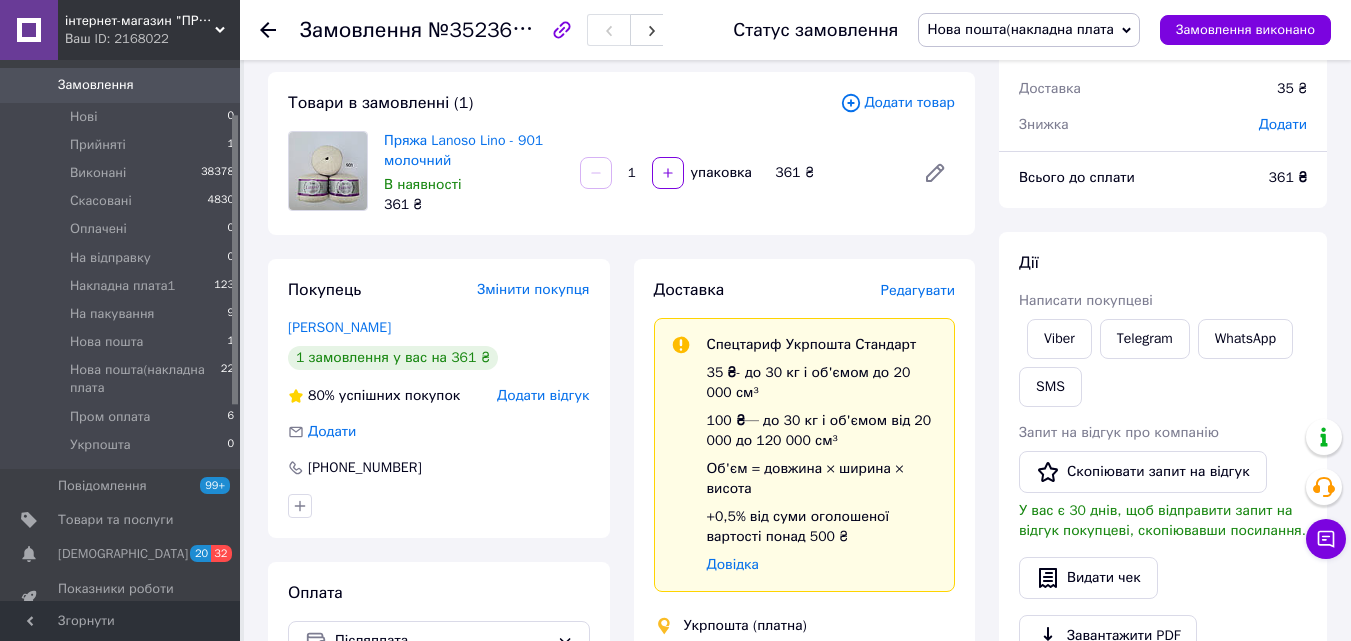 click 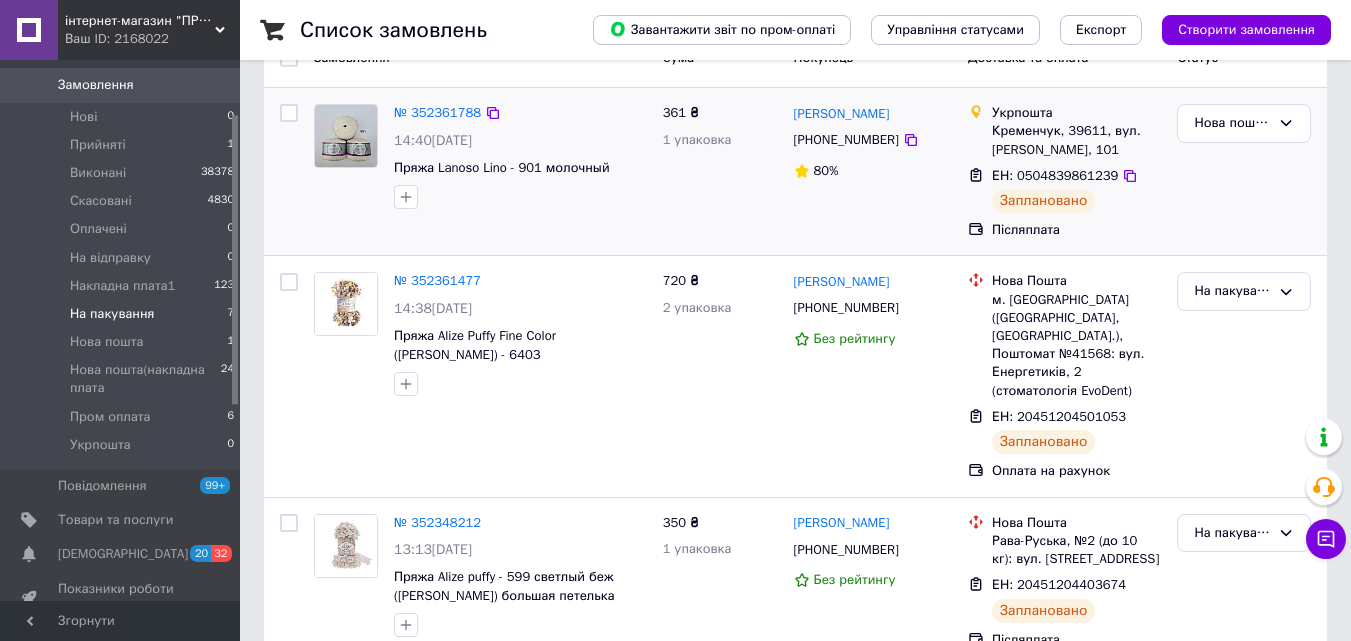 scroll, scrollTop: 200, scrollLeft: 0, axis: vertical 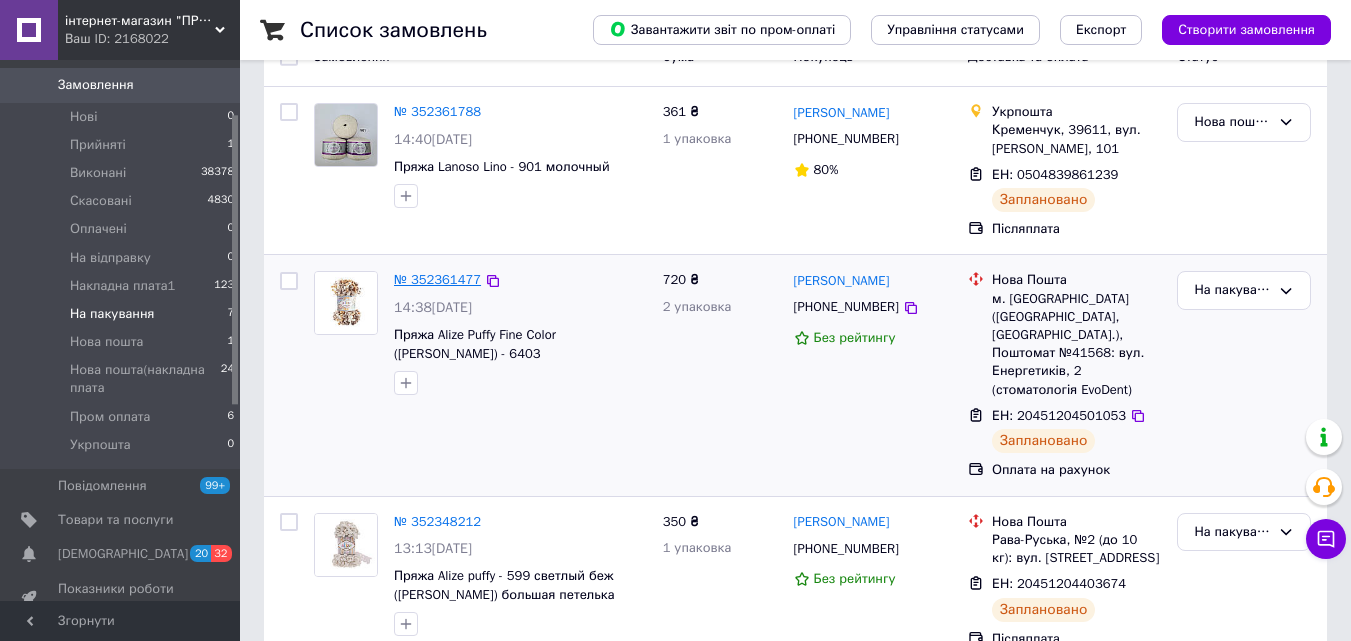 click on "№ 352361477" at bounding box center [437, 279] 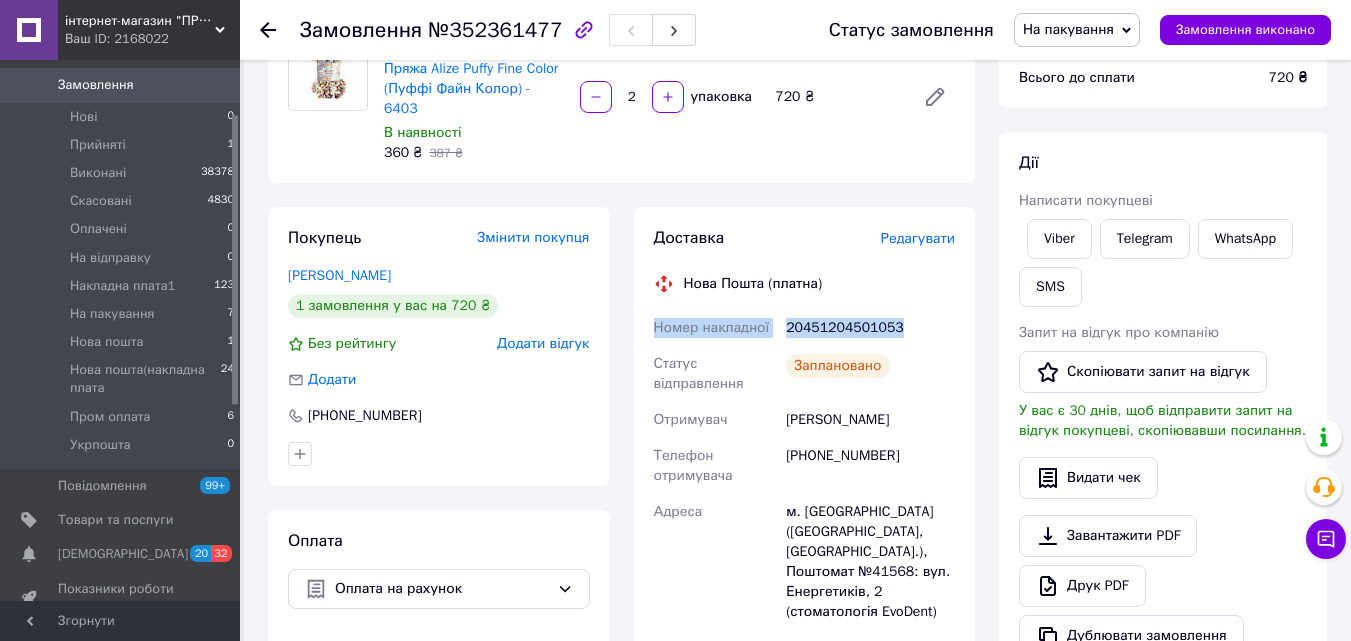 drag, startPoint x: 931, startPoint y: 312, endPoint x: 655, endPoint y: 306, distance: 276.06522 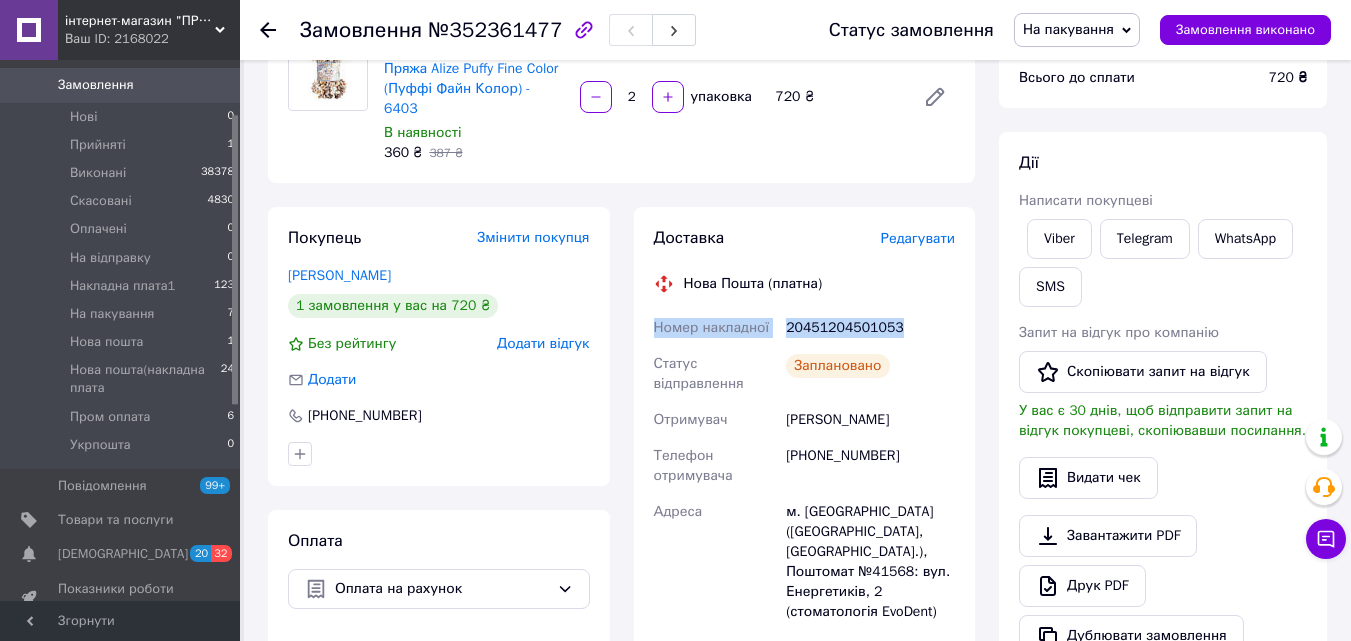 click on "На пакування" at bounding box center [1077, 30] 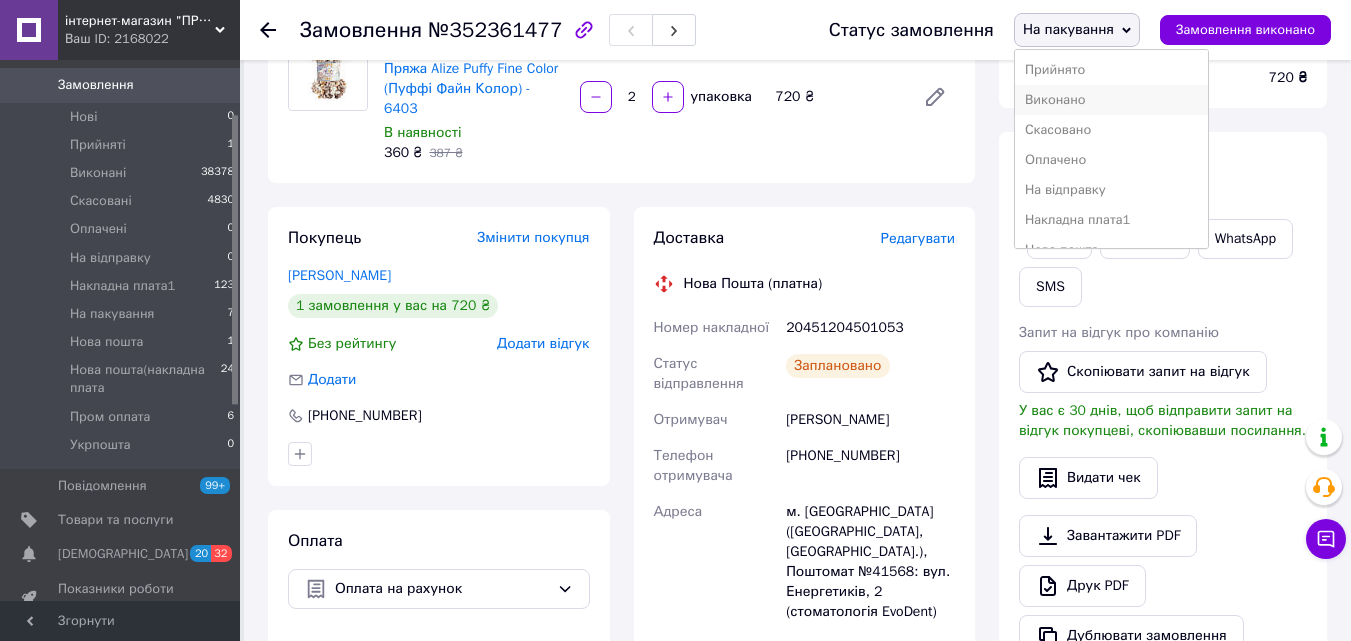 click on "Виконано" at bounding box center [1111, 100] 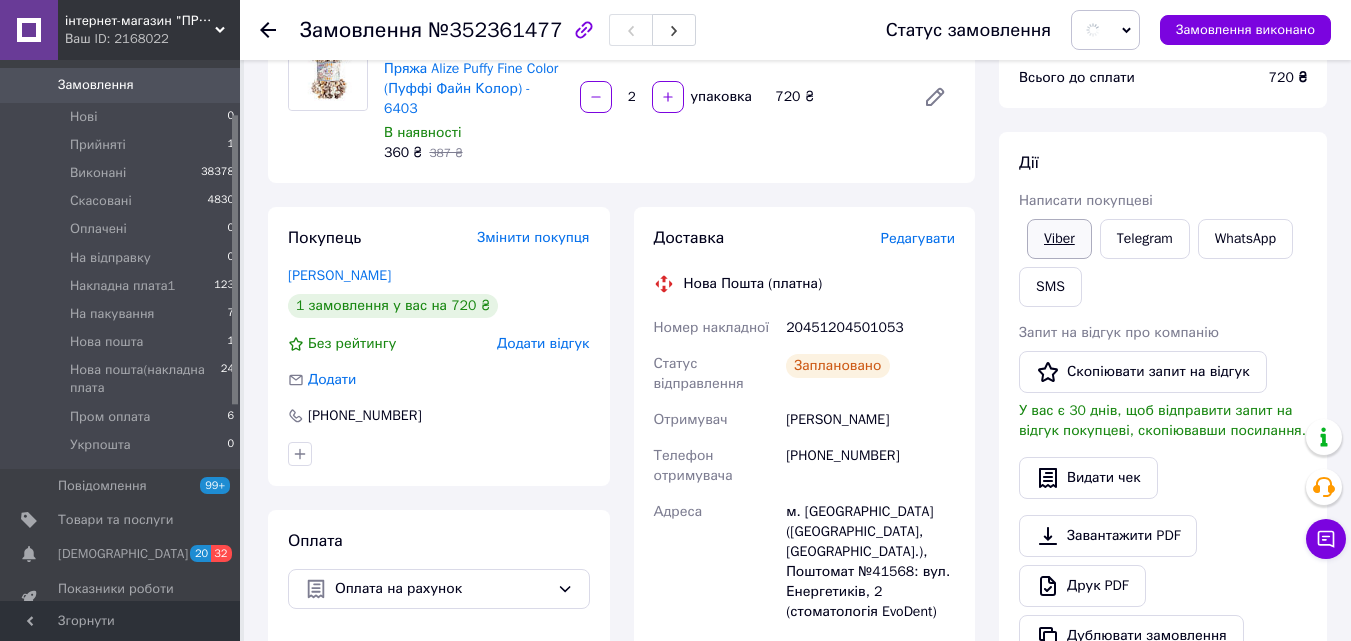 click on "Viber" at bounding box center [1059, 239] 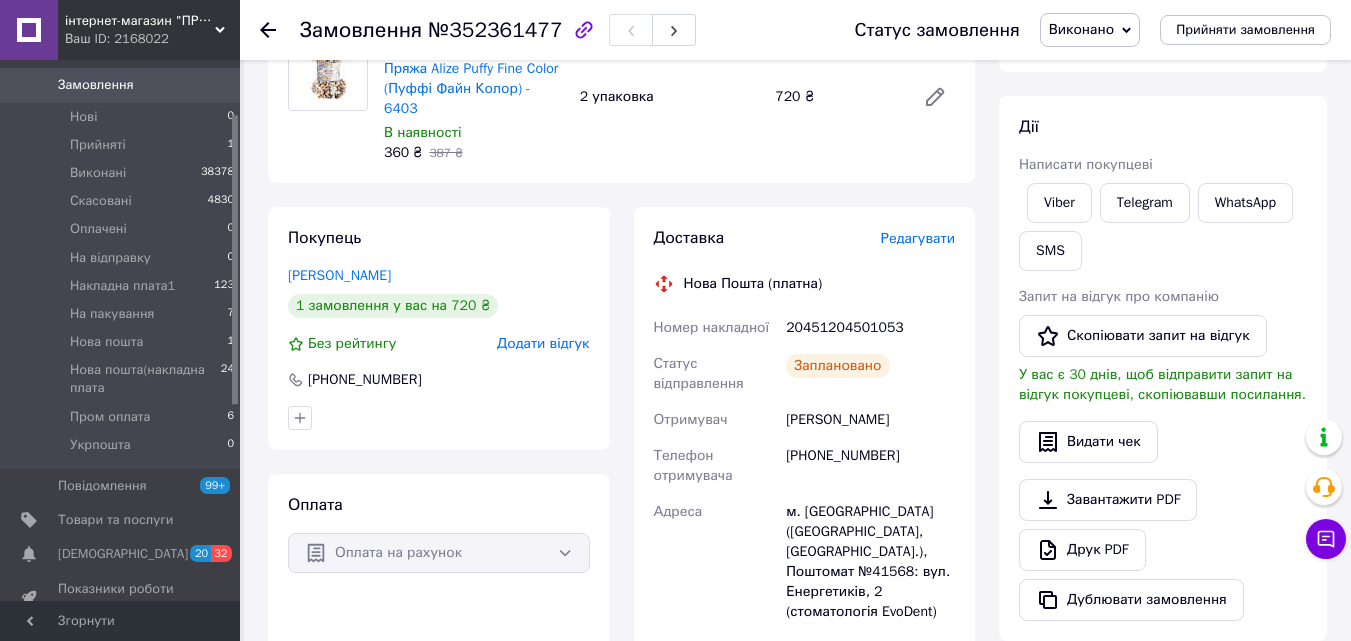 click 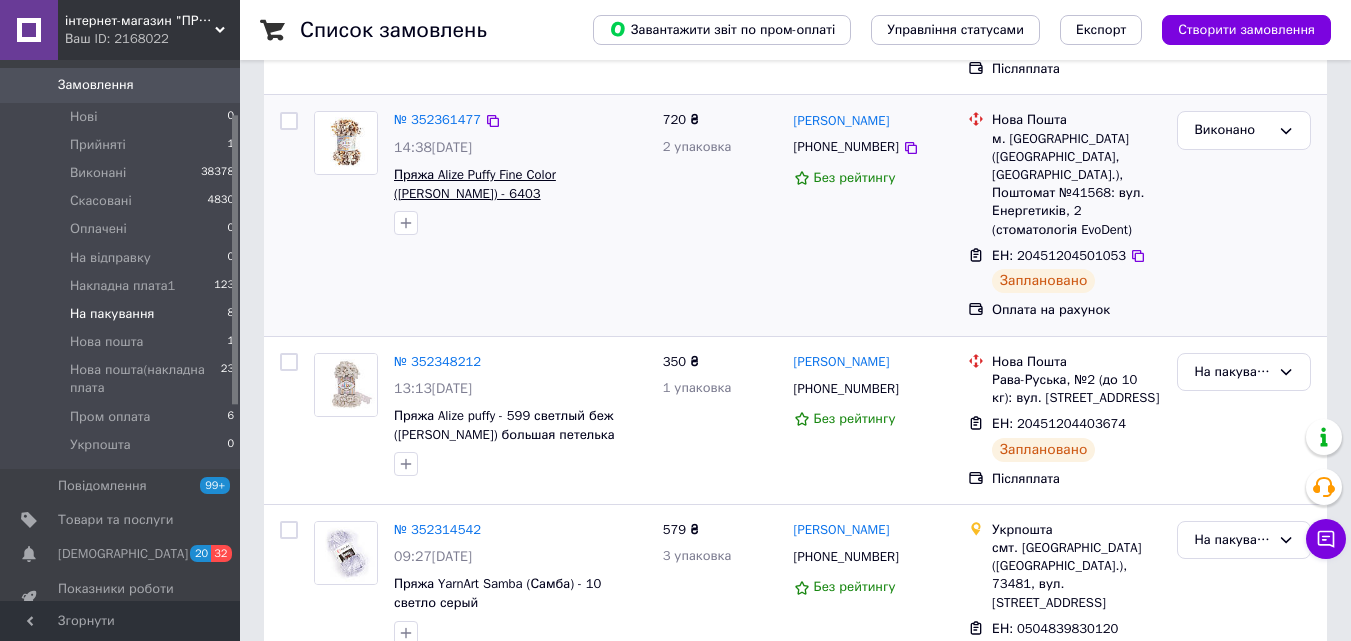 scroll, scrollTop: 400, scrollLeft: 0, axis: vertical 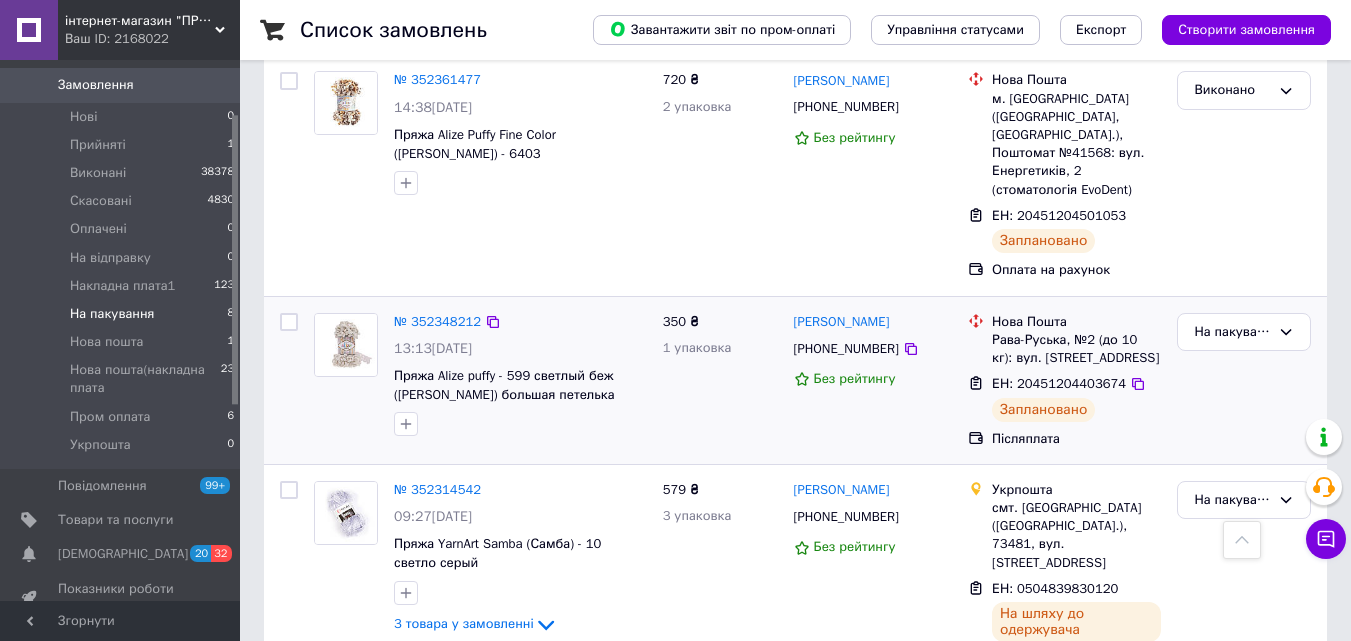click on "№ 352348212" at bounding box center [437, 322] 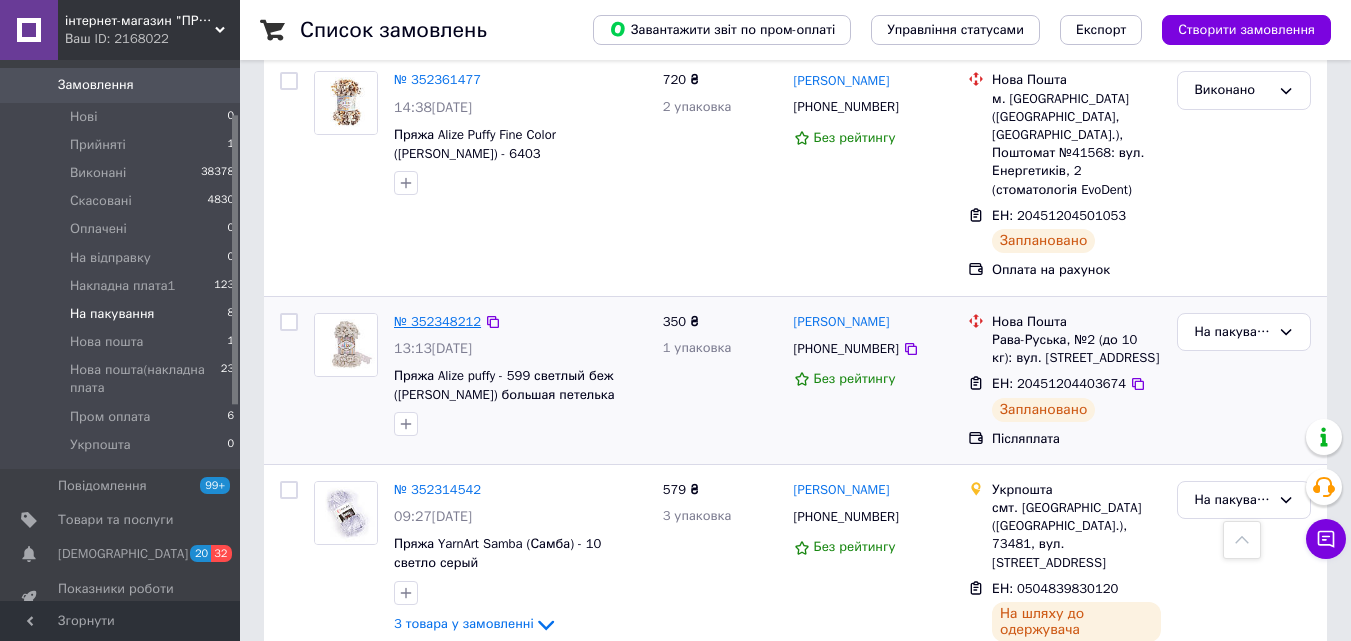 click on "№ 352348212" at bounding box center (437, 321) 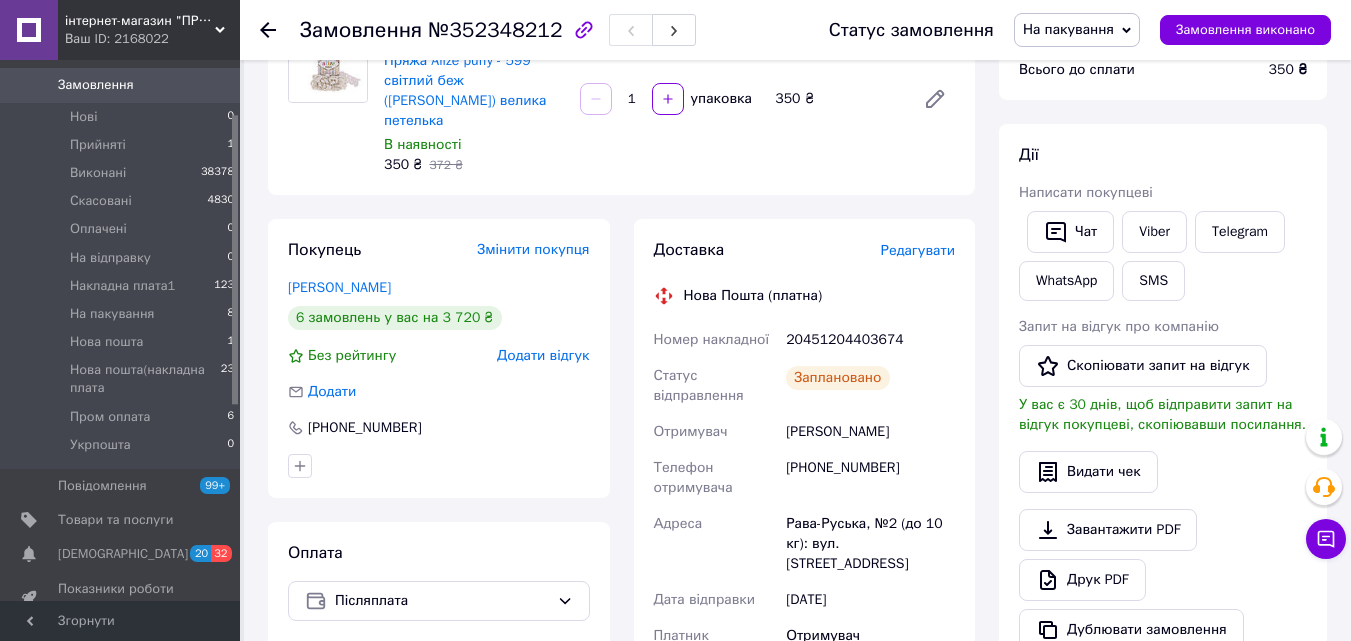 scroll, scrollTop: 200, scrollLeft: 0, axis: vertical 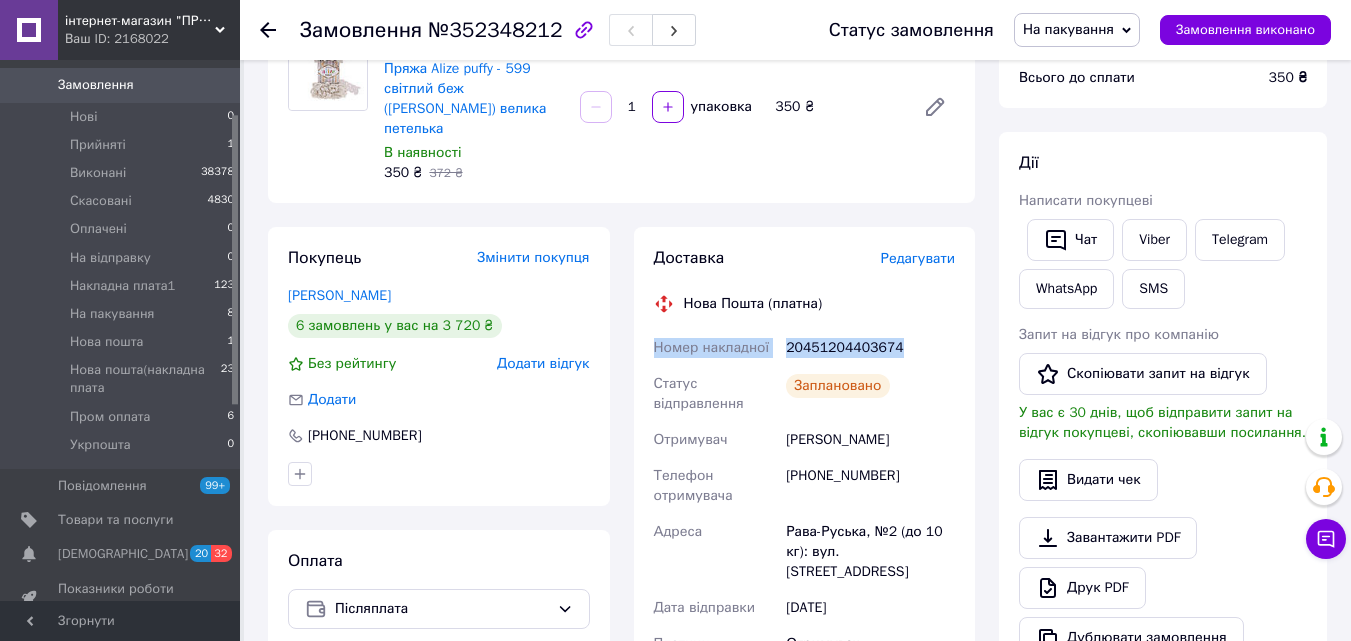 drag, startPoint x: 894, startPoint y: 332, endPoint x: 648, endPoint y: 330, distance: 246.00813 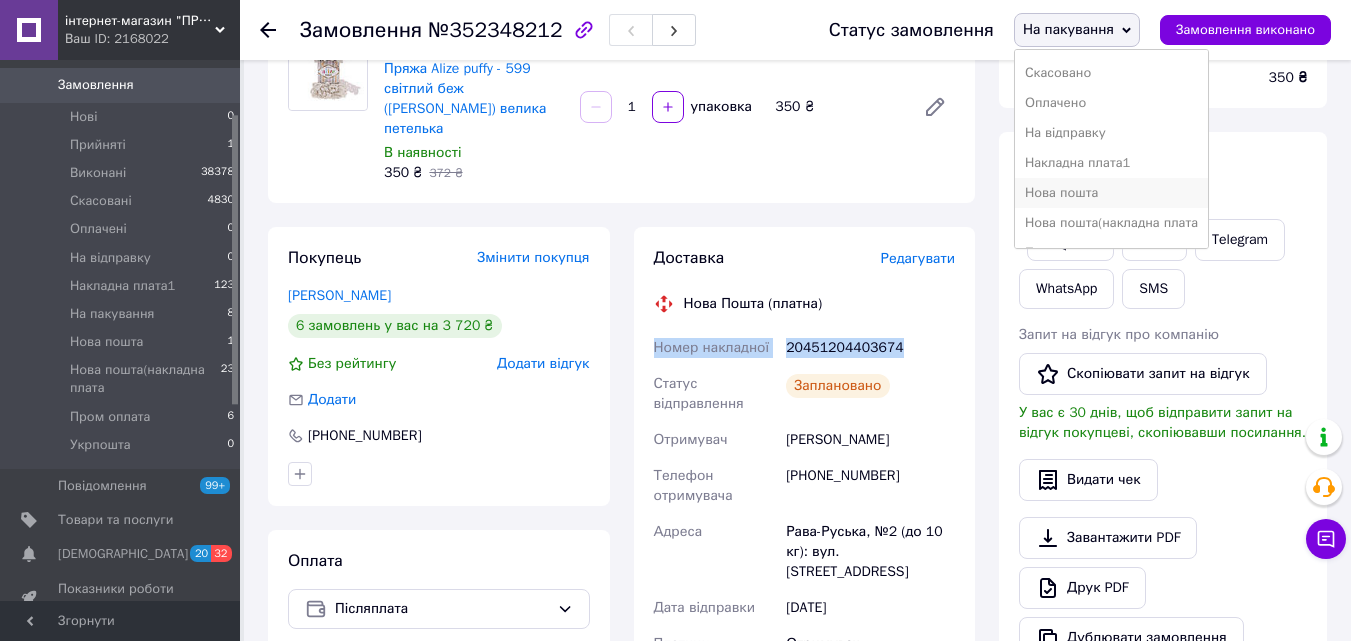 scroll, scrollTop: 112, scrollLeft: 0, axis: vertical 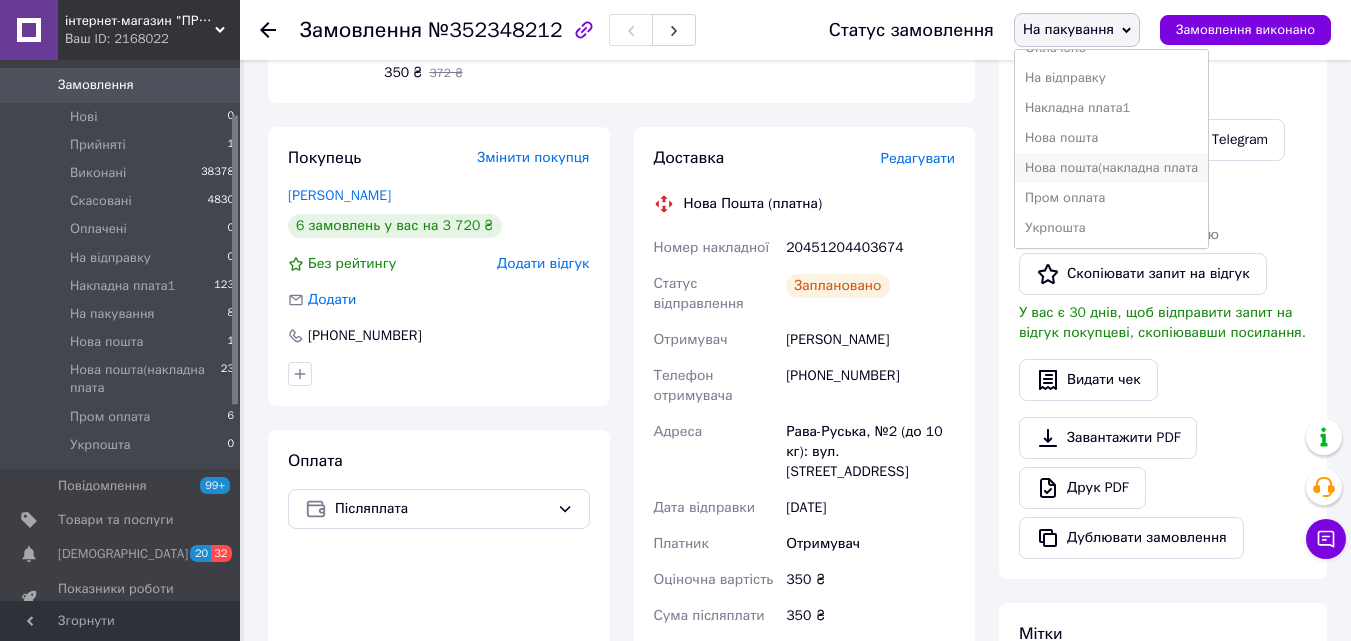 click on "Нова пошта(накладна плата" at bounding box center (1111, 168) 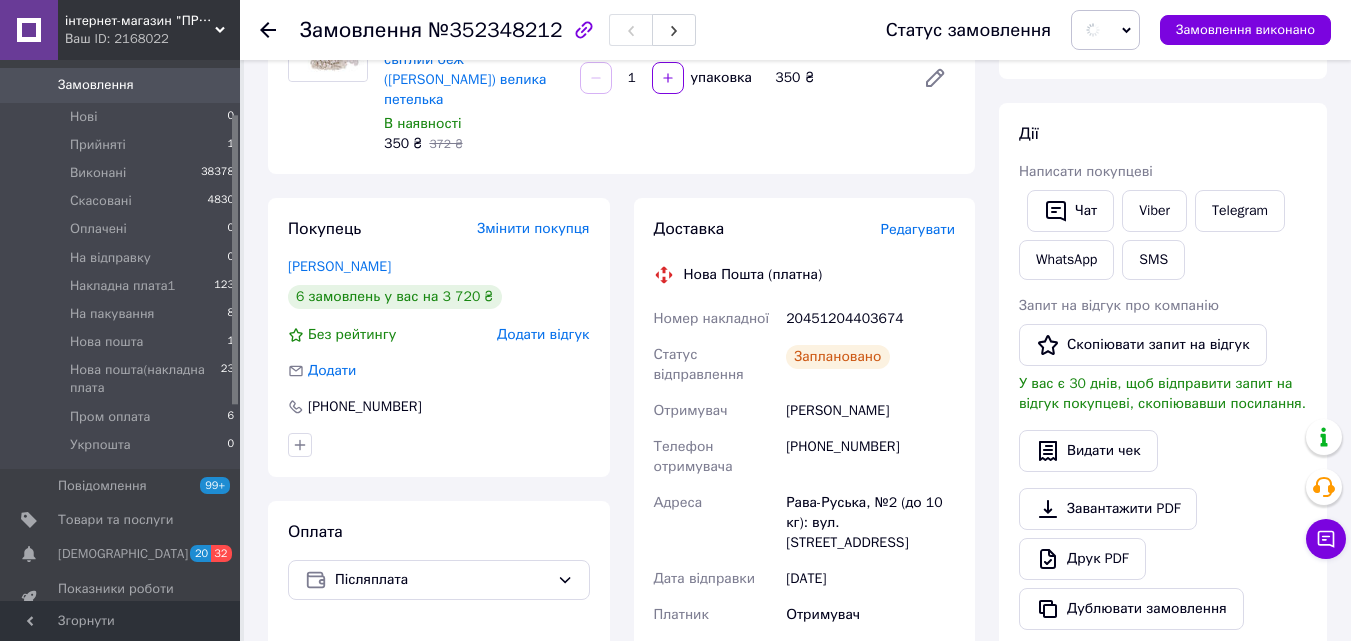 scroll, scrollTop: 200, scrollLeft: 0, axis: vertical 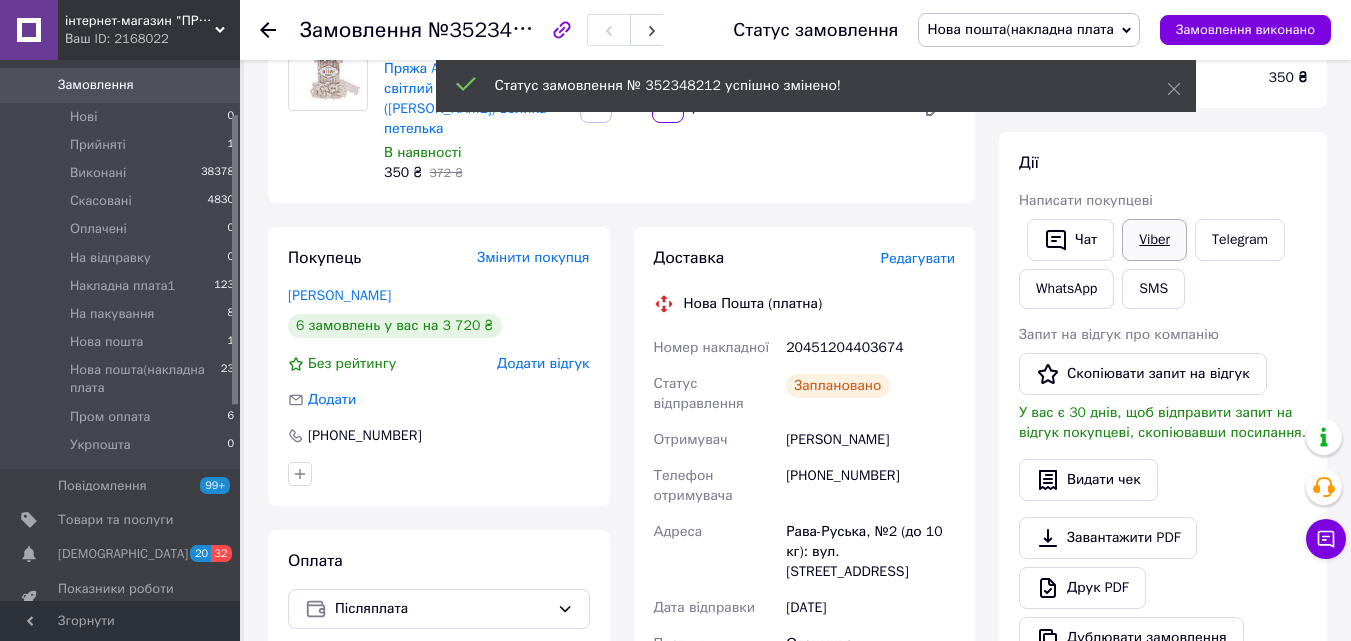 click on "інтернет-магазин "ПРЯЖА ДЛЯ В'ЯЗАННЯ" Ваш ID: 2168022 Сайт інтернет-магазин "ПРЯЖА ДЛЯ В'ЯЗАНН... Кабінет покупця Перевірити стан системи Сторінка на порталі Довідка Вийти Замовлення та повідомлення Замовлення 0 Нові 0 Прийняті 1 Виконані 38378 Скасовані 4830 Оплачені 0 На відправку 0 Накладна плата1 123 На пакування 8 Нова пошта 1 Нова пошта(накладна плата 23 Пром оплата 6 Укрпошта 0 Повідомлення 99+ Товари та послуги Сповіщення 20 32 Показники роботи компанії Панель управління Відгуки Покупці Каталог ProSale Аналітика Маркет - 6%" at bounding box center (675, 722) 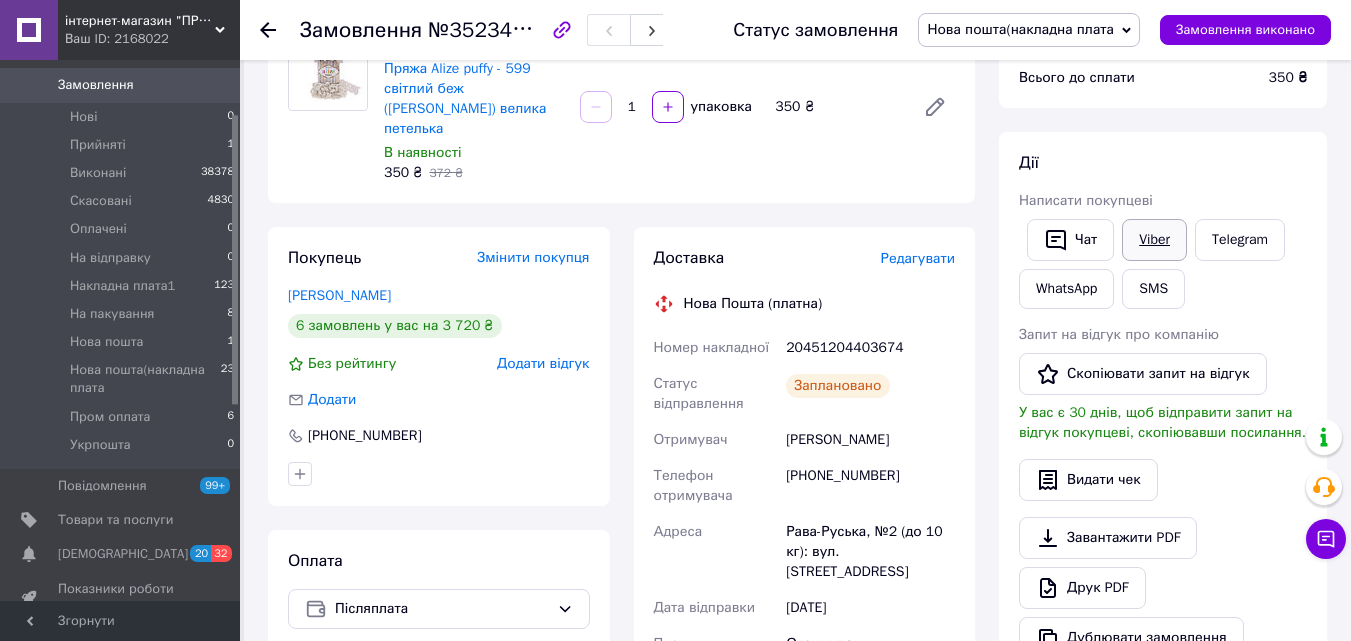 click on "Viber" at bounding box center (1154, 240) 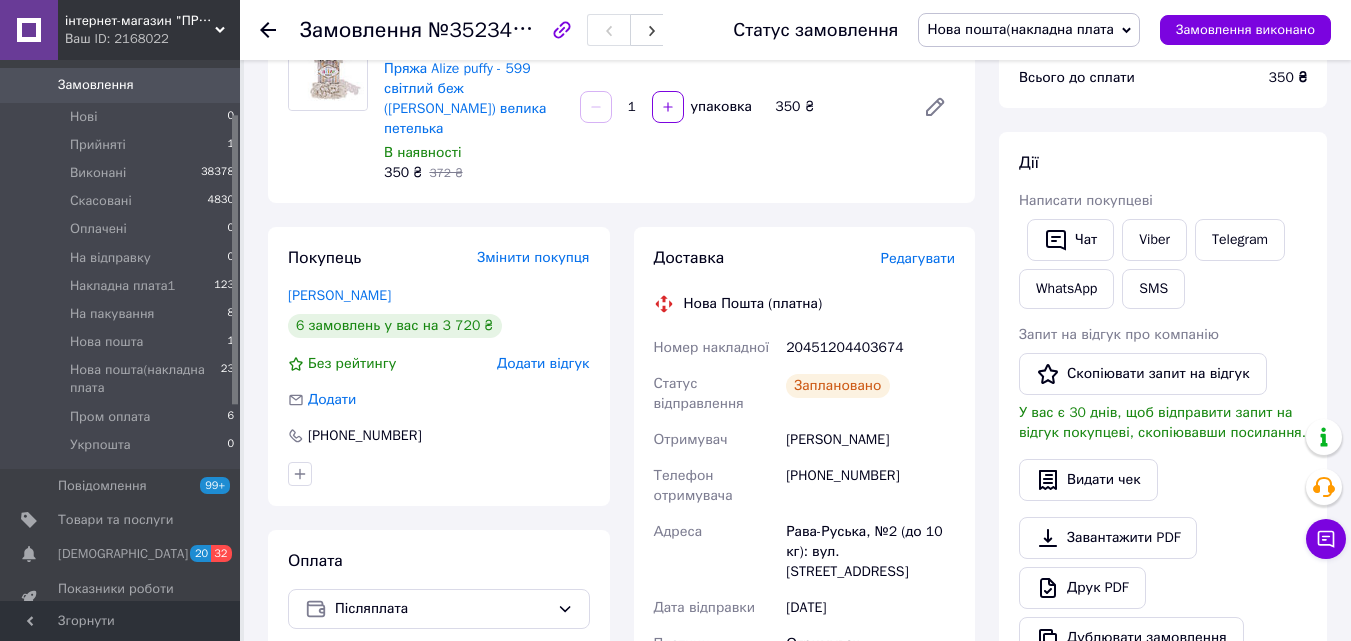 click 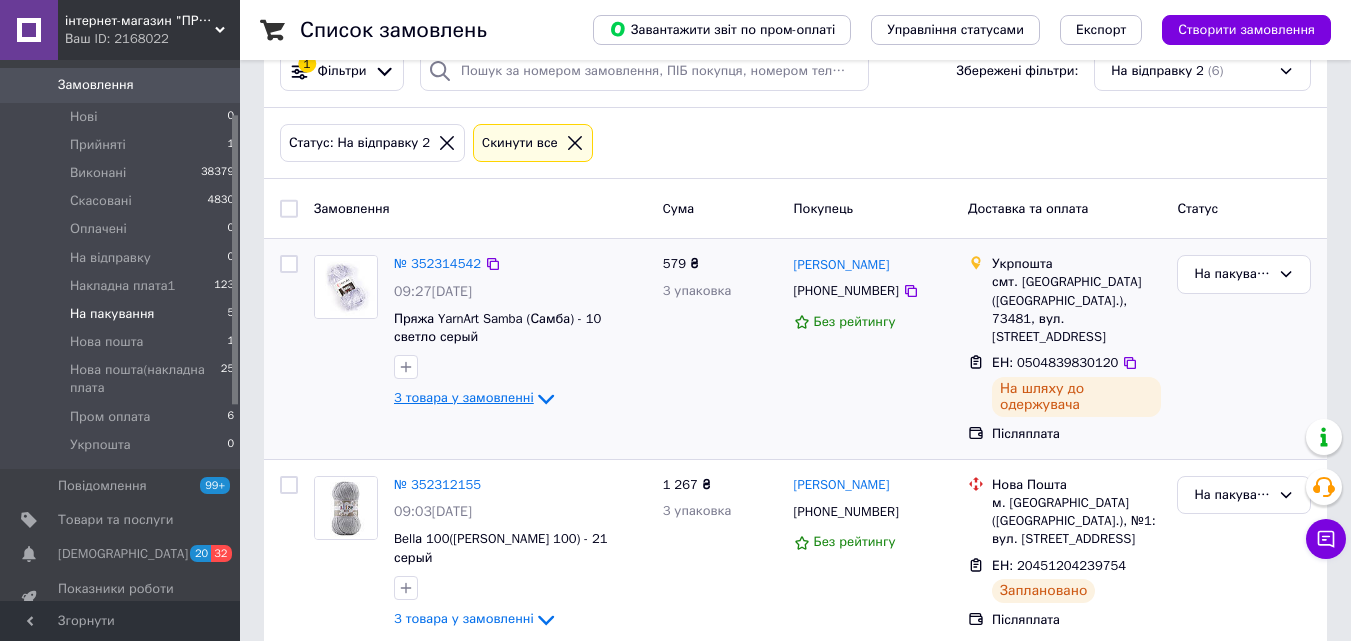 scroll, scrollTop: 0, scrollLeft: 0, axis: both 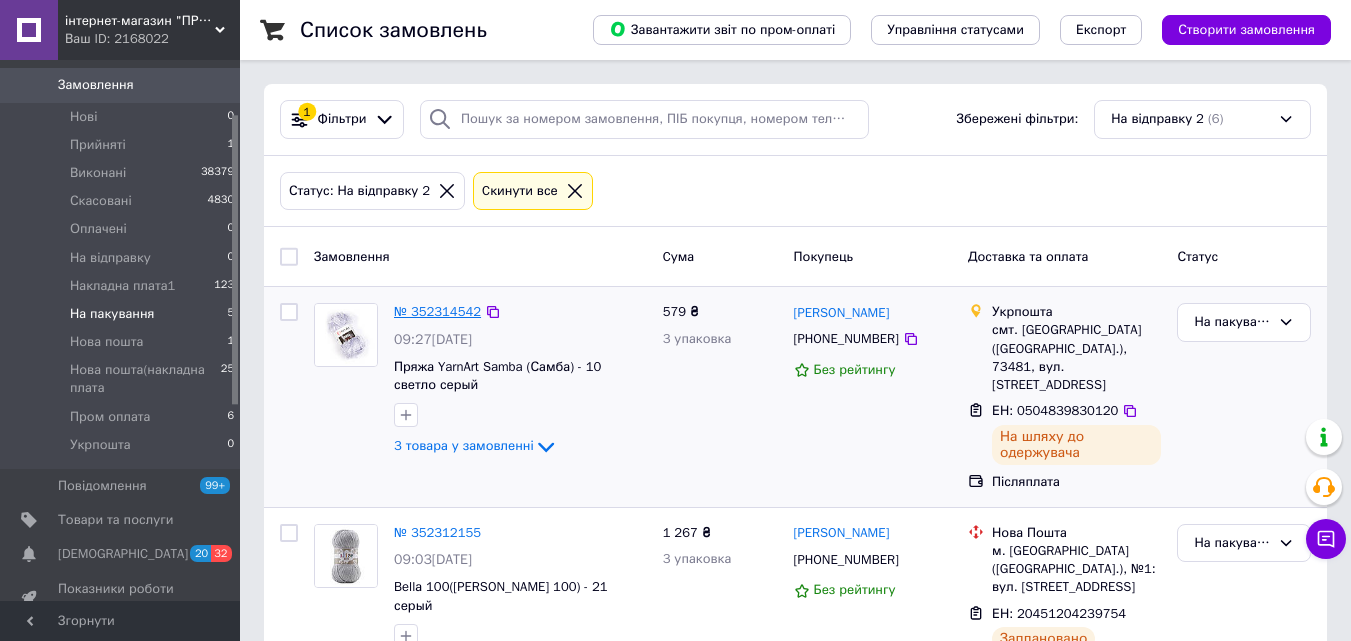 click on "№ 352314542" at bounding box center [437, 311] 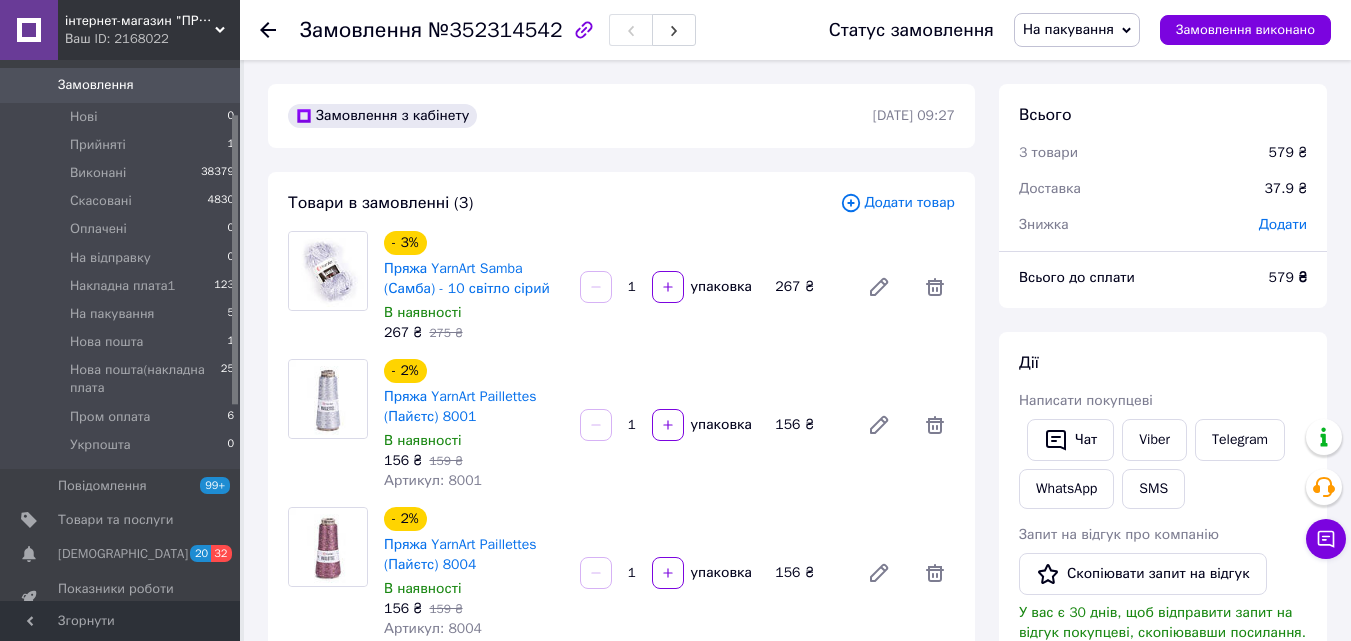 scroll, scrollTop: 96, scrollLeft: 0, axis: vertical 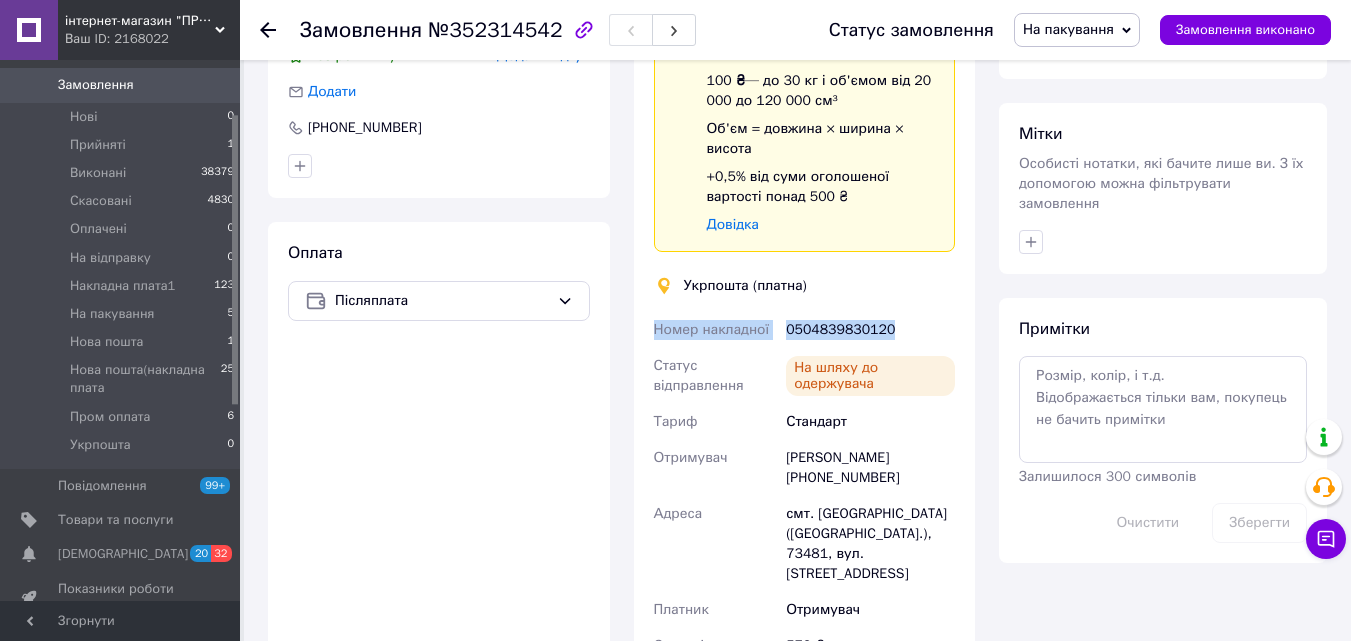 drag, startPoint x: 898, startPoint y: 326, endPoint x: 657, endPoint y: 324, distance: 241.0083 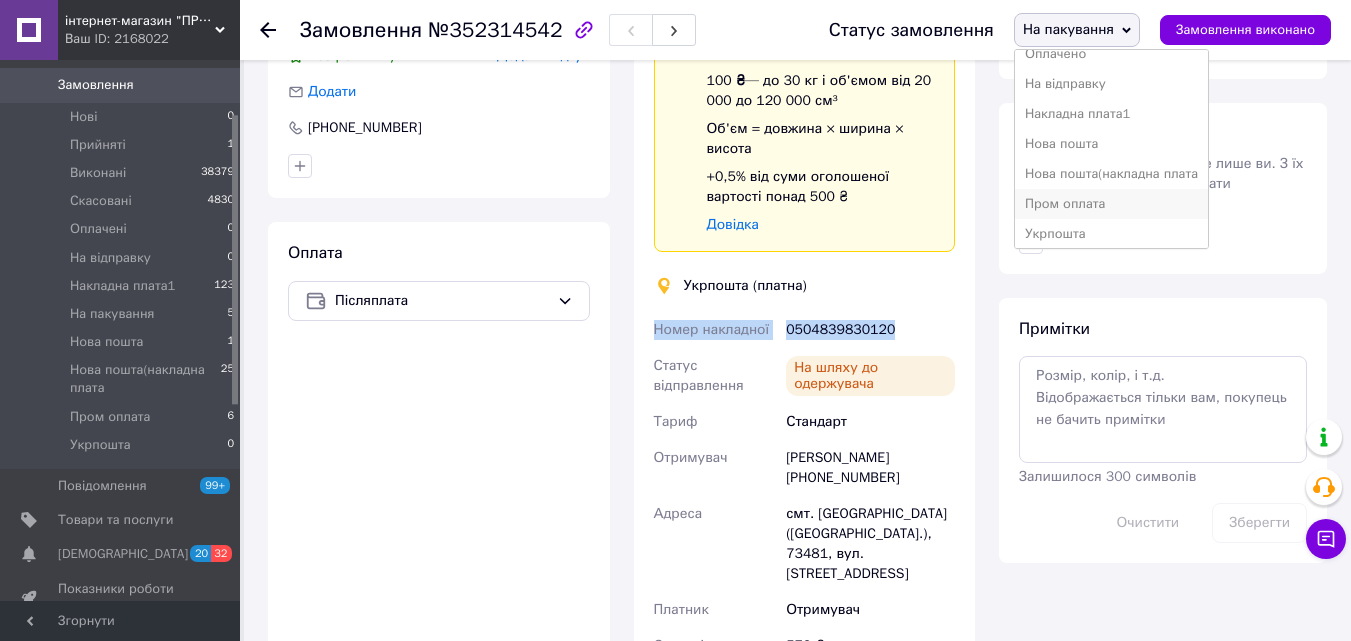 scroll, scrollTop: 112, scrollLeft: 0, axis: vertical 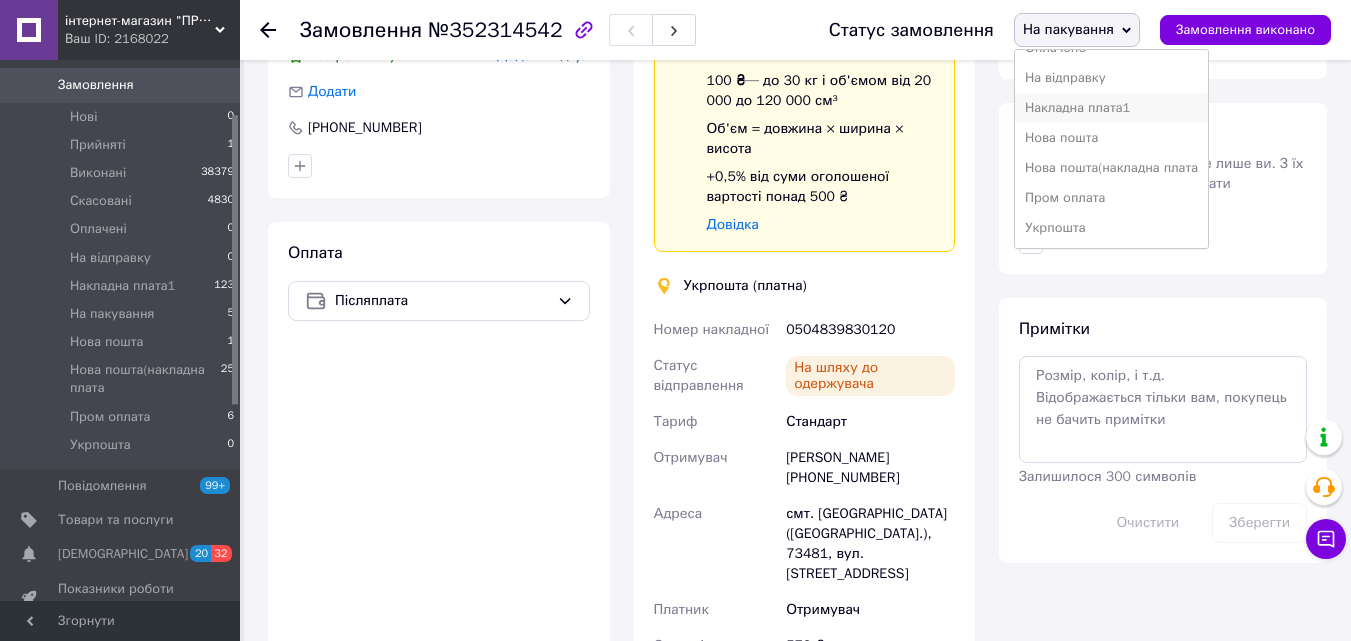 click on "Накладна плата1" at bounding box center [1111, 108] 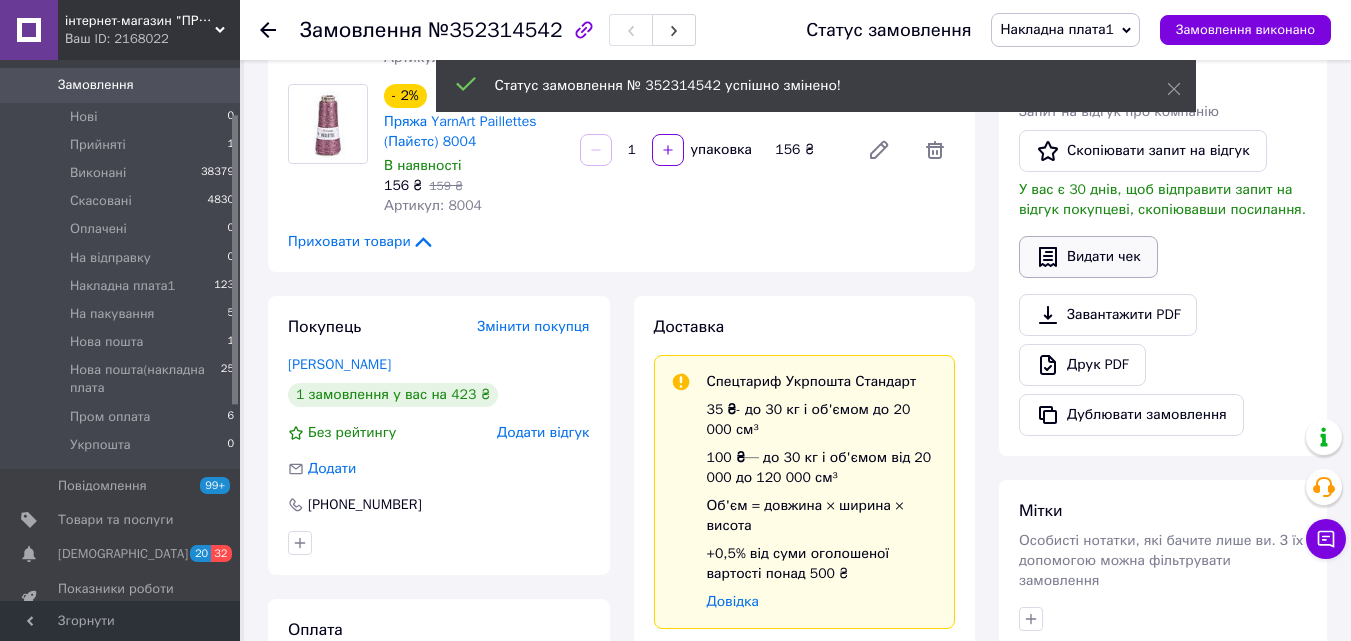 scroll, scrollTop: 400, scrollLeft: 0, axis: vertical 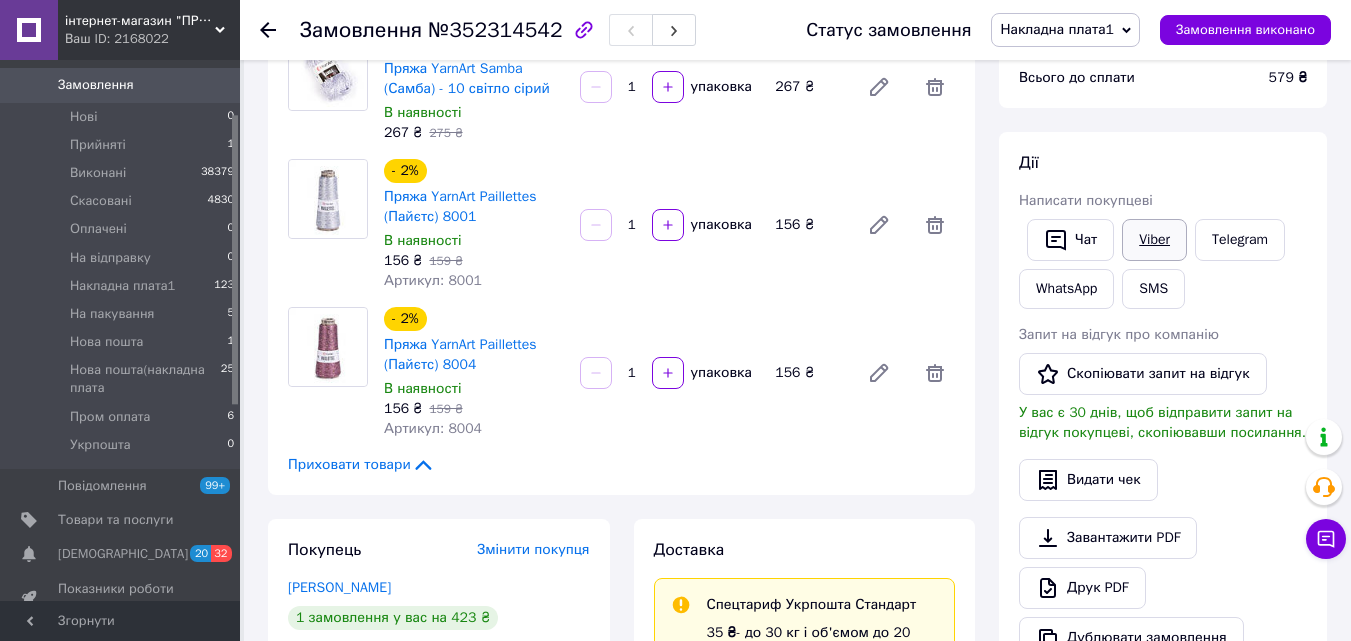 click on "Viber" at bounding box center (1154, 240) 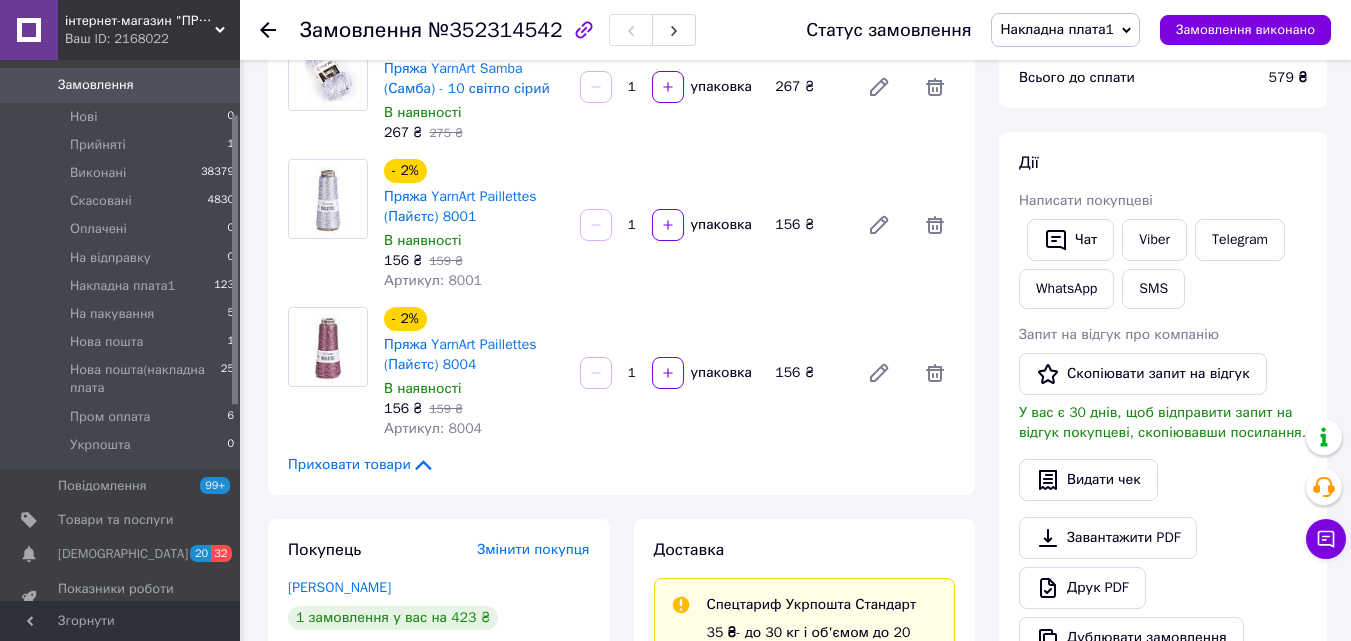 click 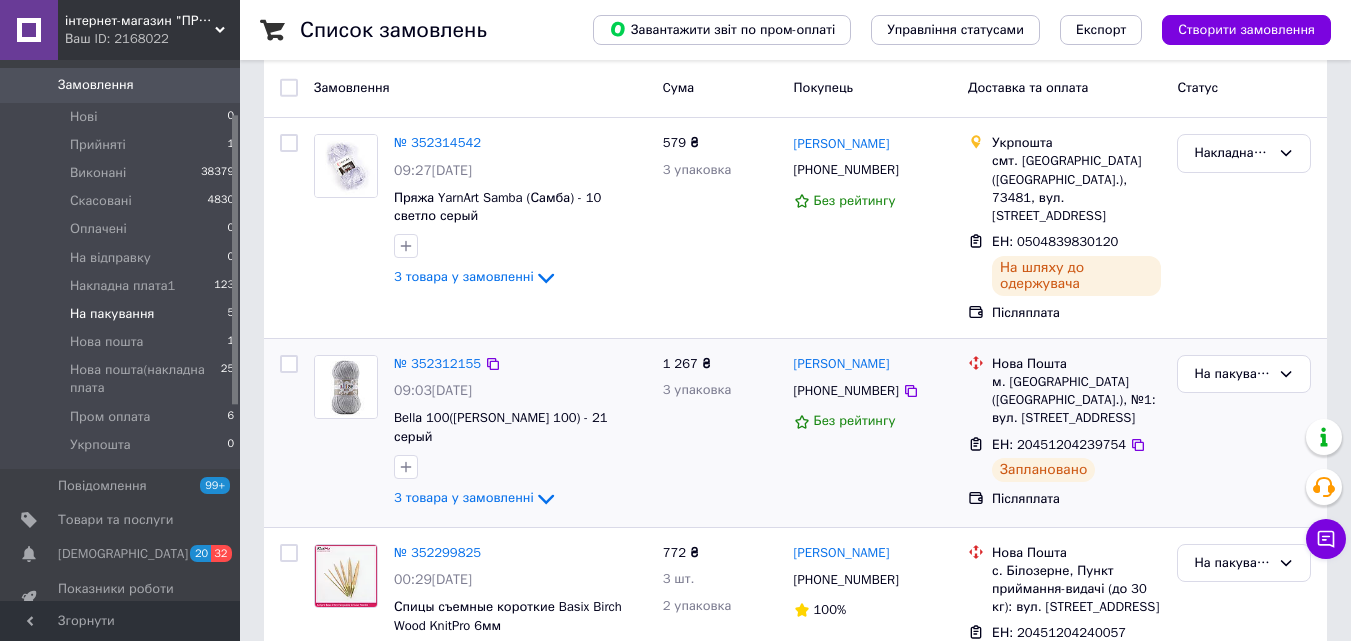 scroll, scrollTop: 200, scrollLeft: 0, axis: vertical 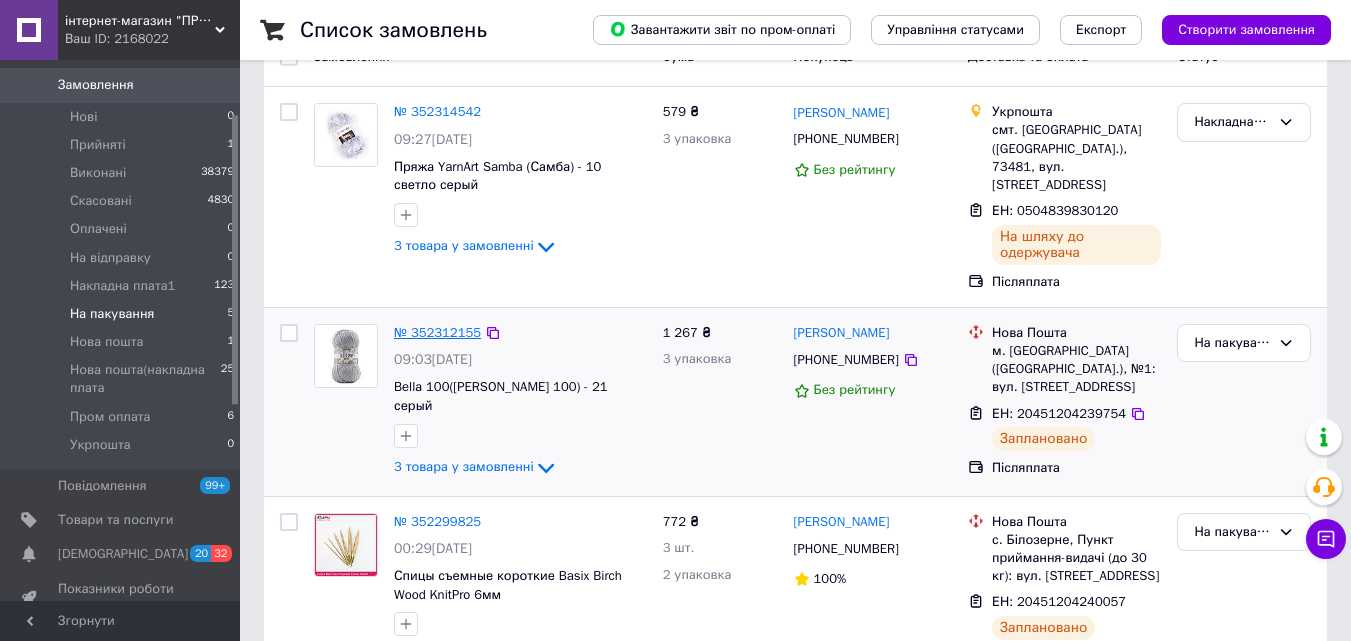 click on "№ 352312155" at bounding box center [437, 332] 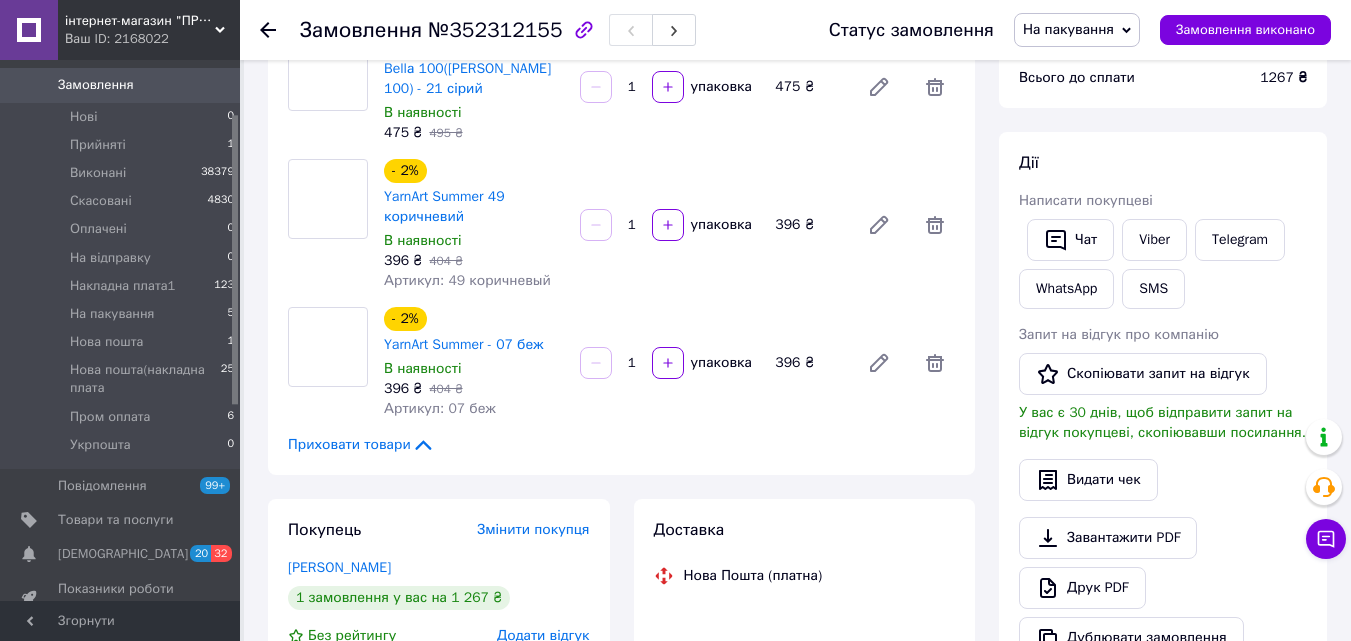 scroll, scrollTop: 323, scrollLeft: 0, axis: vertical 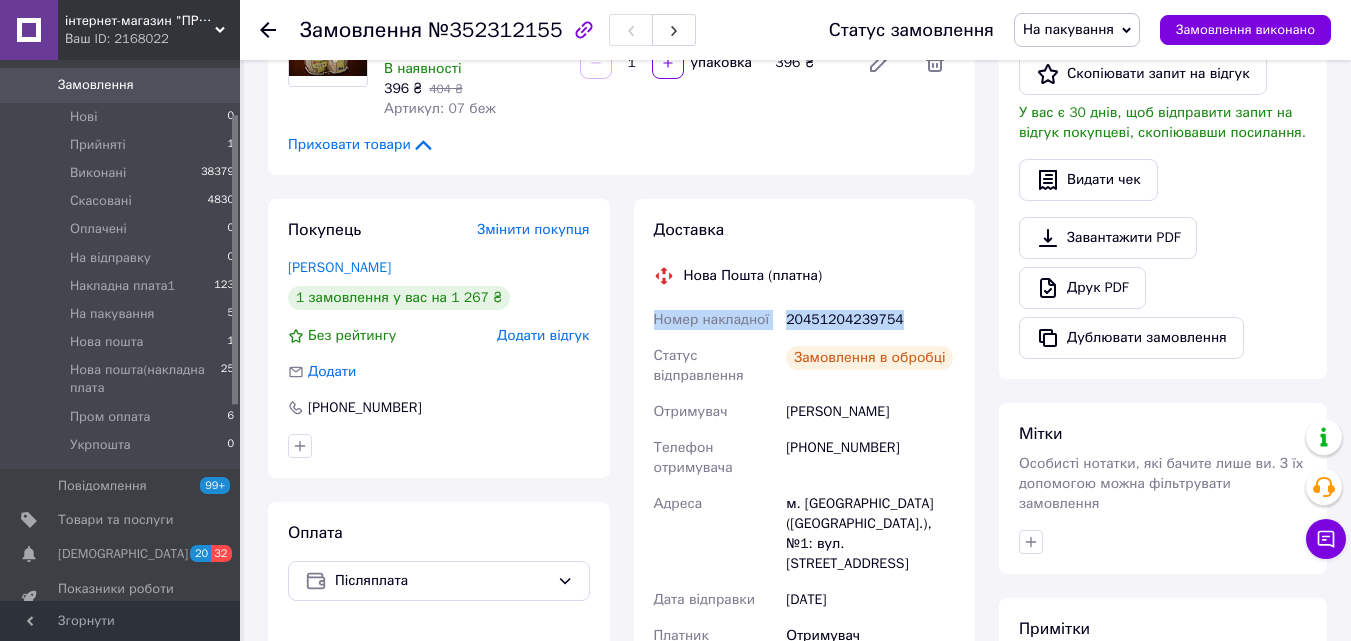 drag, startPoint x: 910, startPoint y: 323, endPoint x: 654, endPoint y: 321, distance: 256.0078 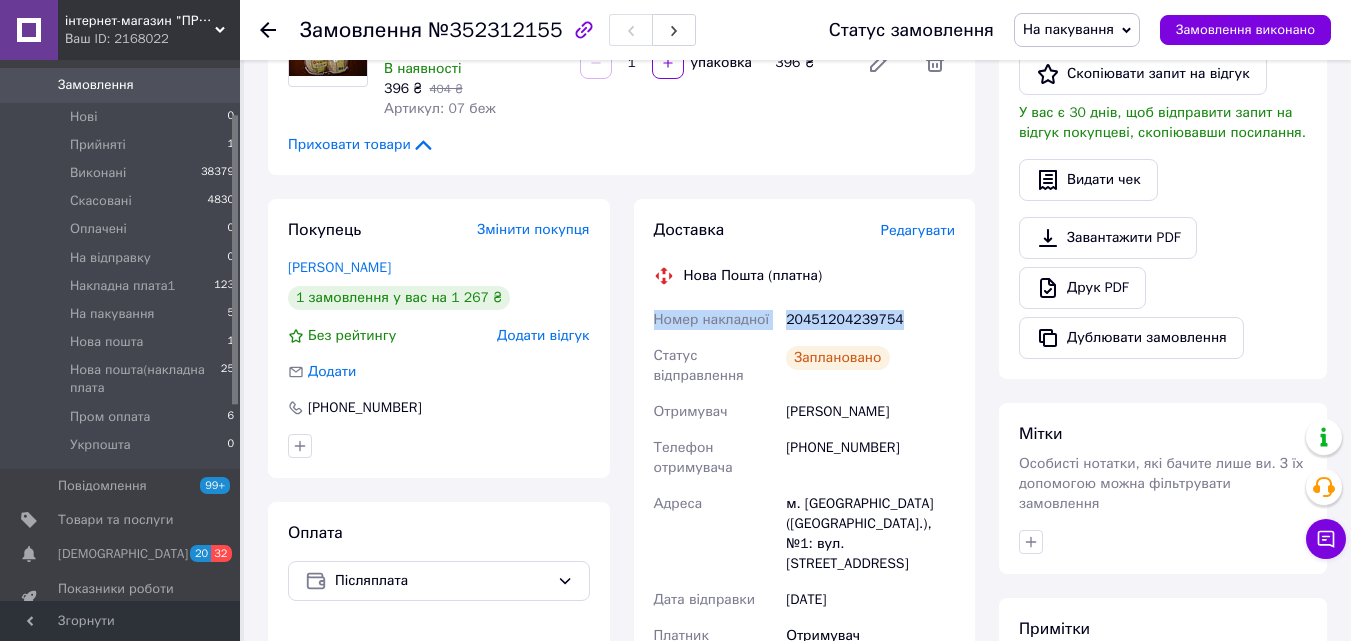 copy on "Номер накладної 20451204239754" 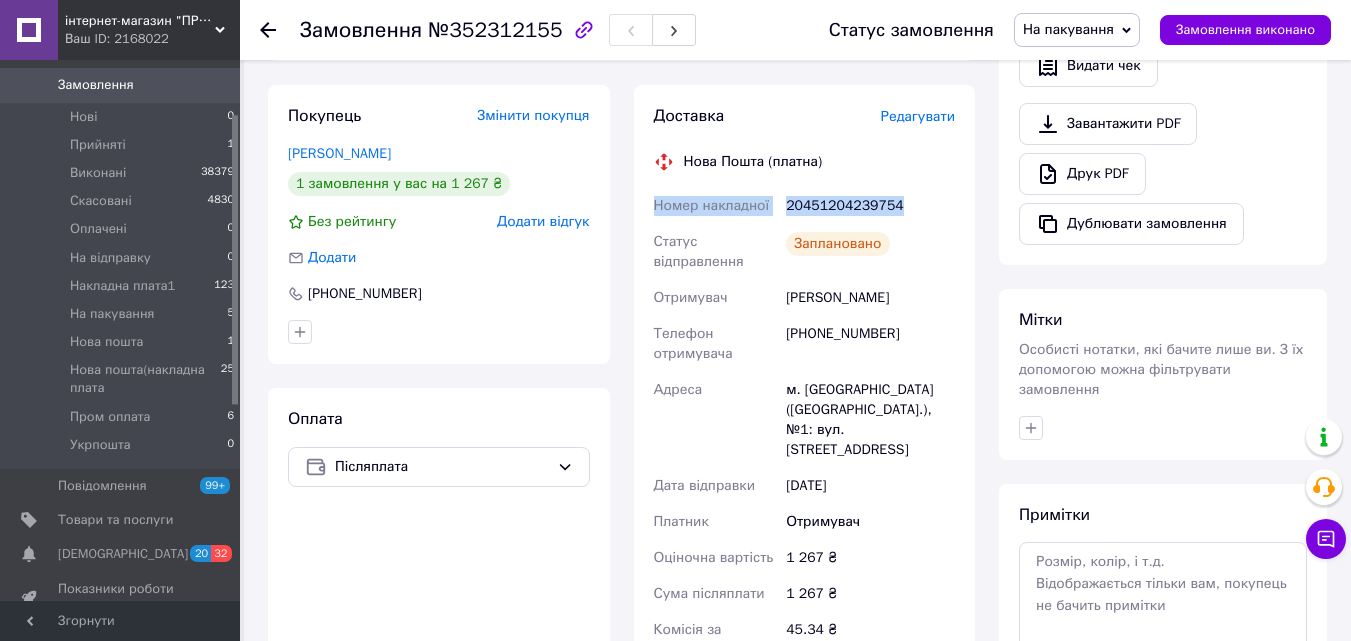 scroll, scrollTop: 600, scrollLeft: 0, axis: vertical 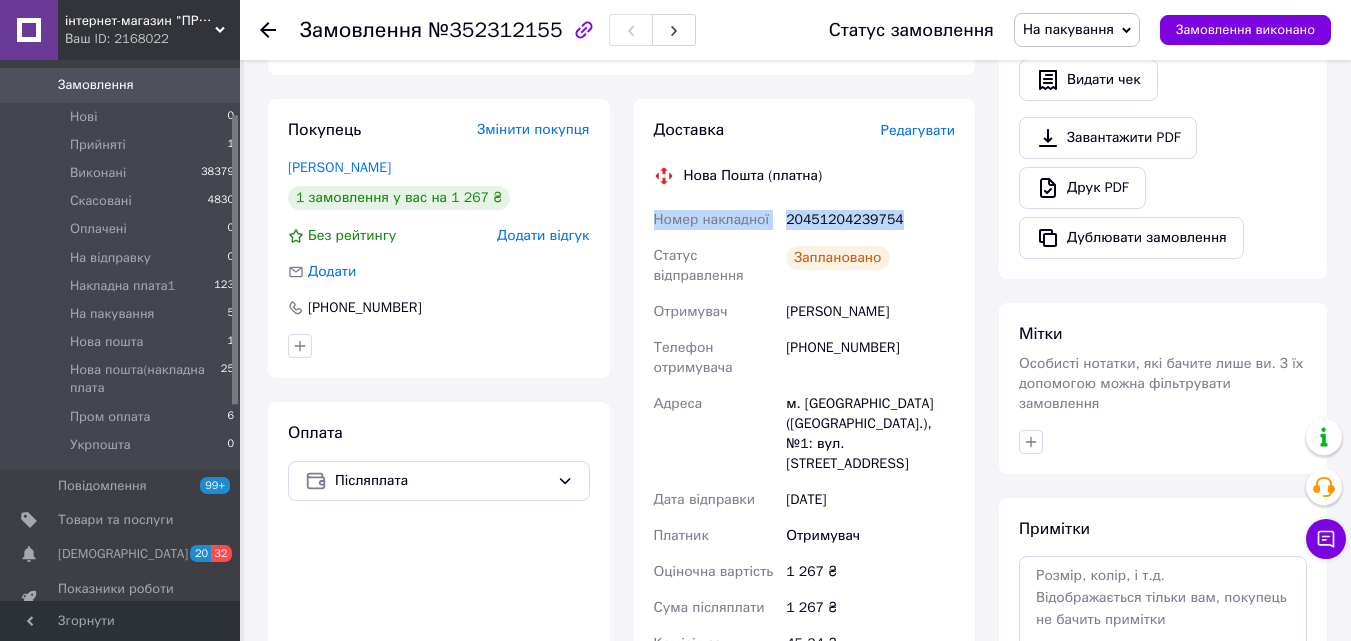copy on "Номер накладної 20451204239754" 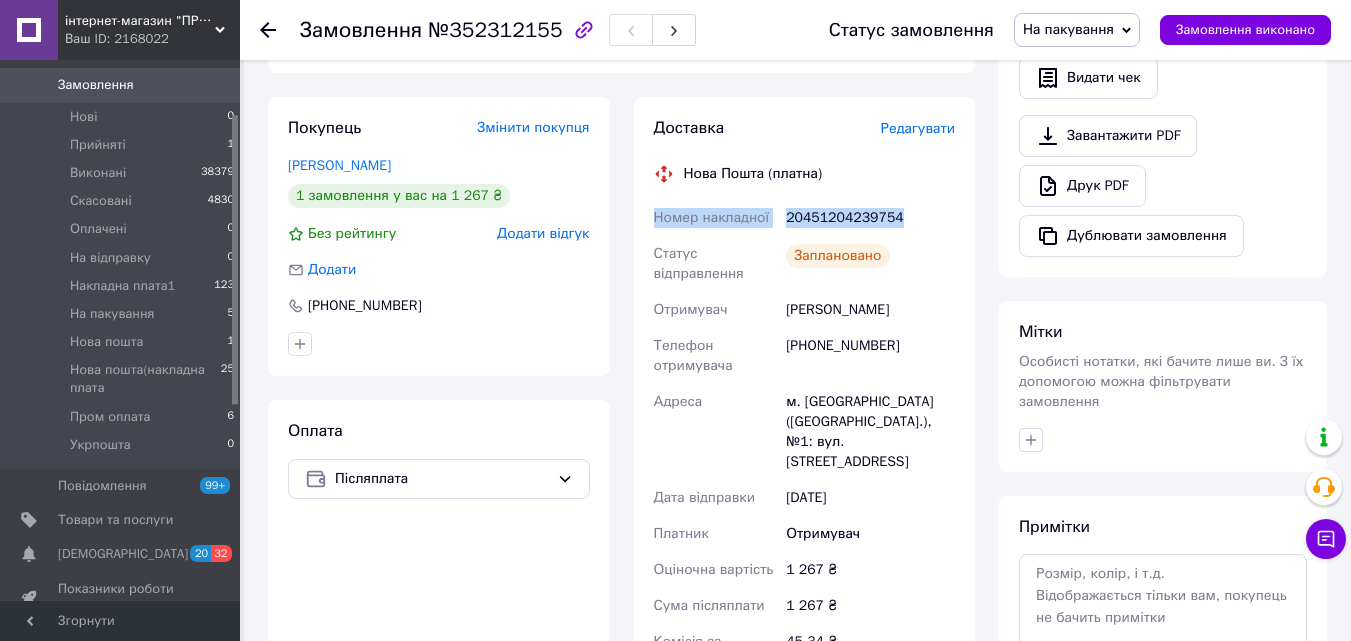 scroll, scrollTop: 600, scrollLeft: 0, axis: vertical 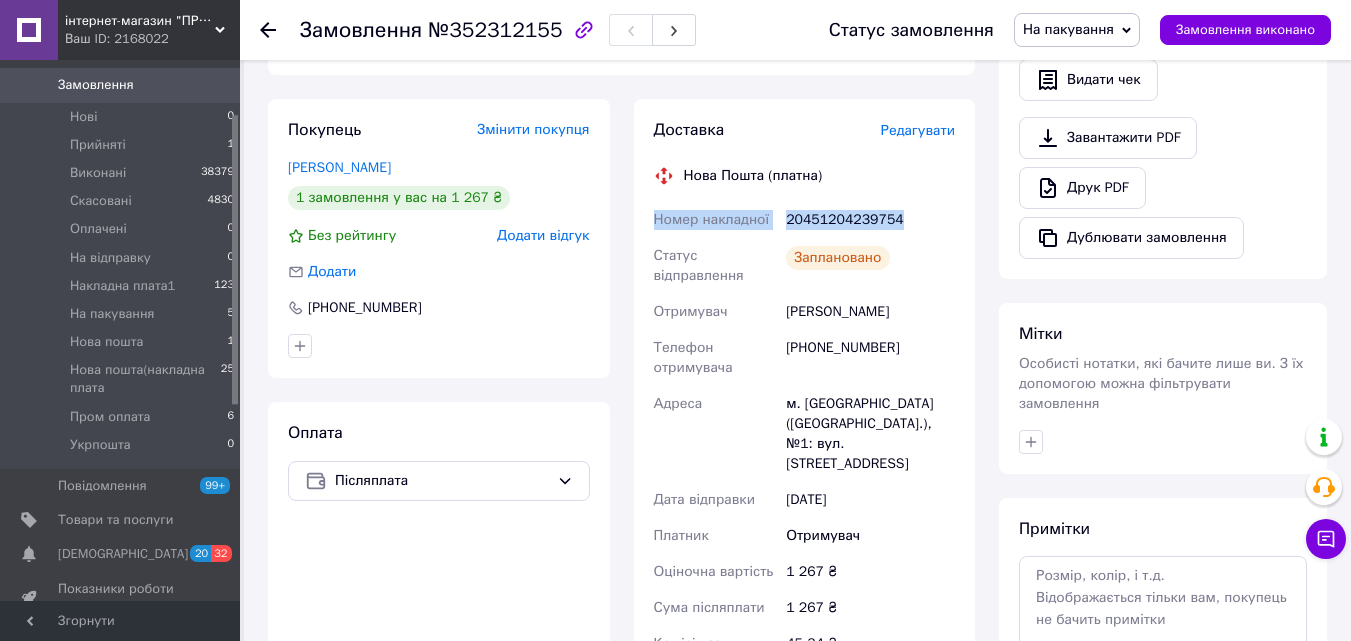 copy on "Номер накладної 20451204239754" 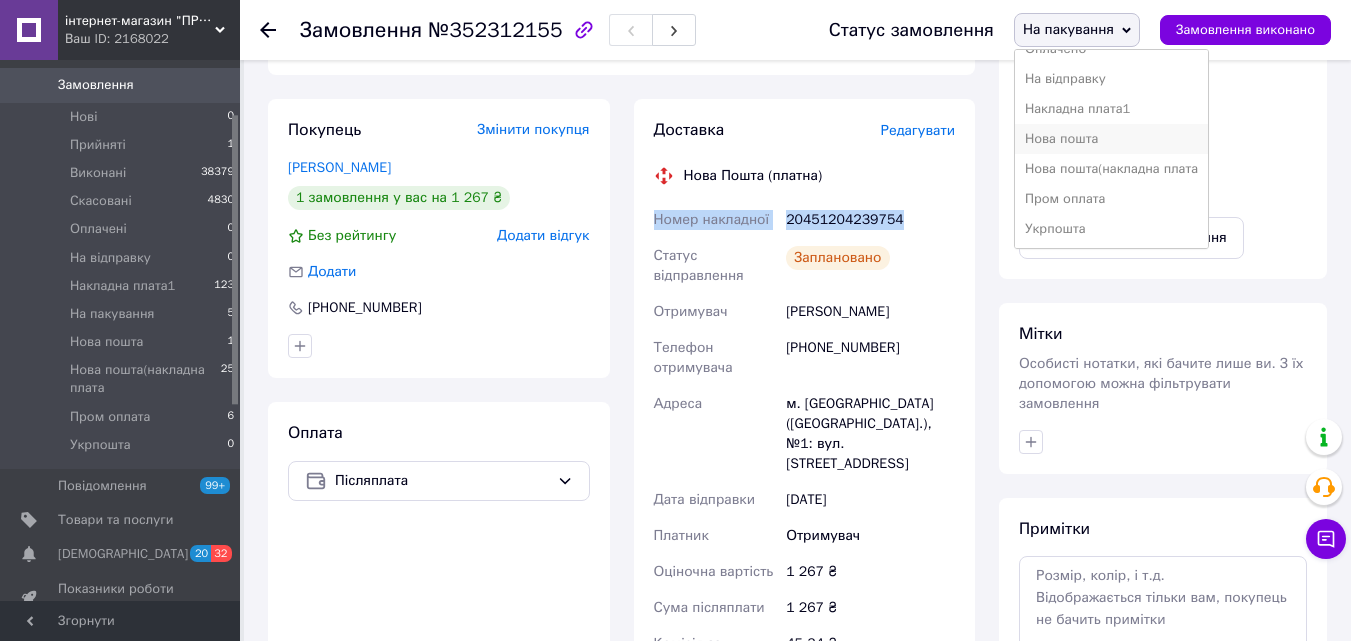 scroll, scrollTop: 112, scrollLeft: 0, axis: vertical 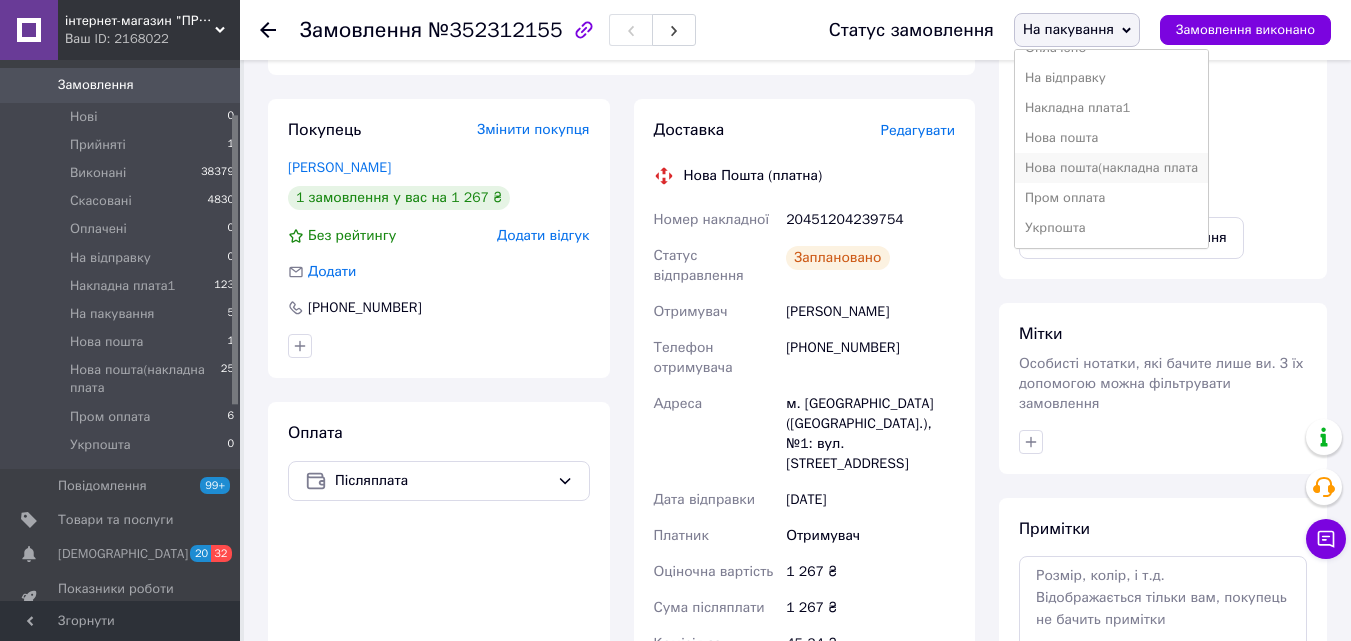 click on "Нова пошта(накладна плата" at bounding box center (1111, 168) 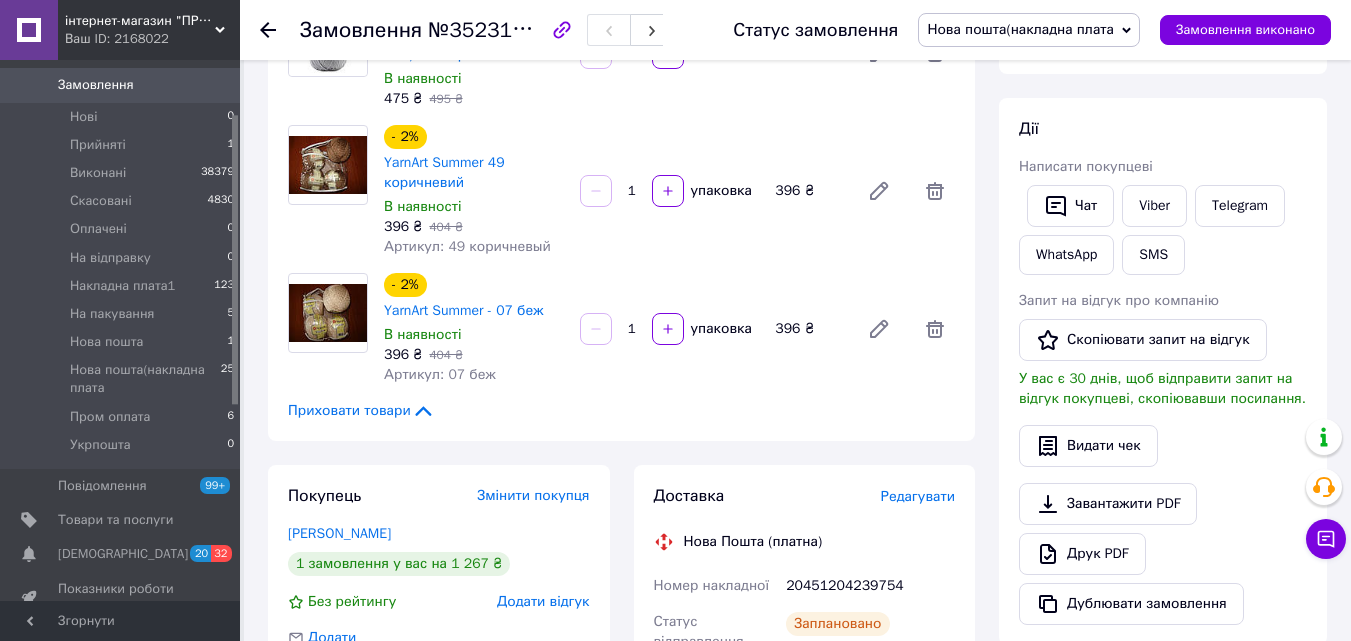 scroll, scrollTop: 200, scrollLeft: 0, axis: vertical 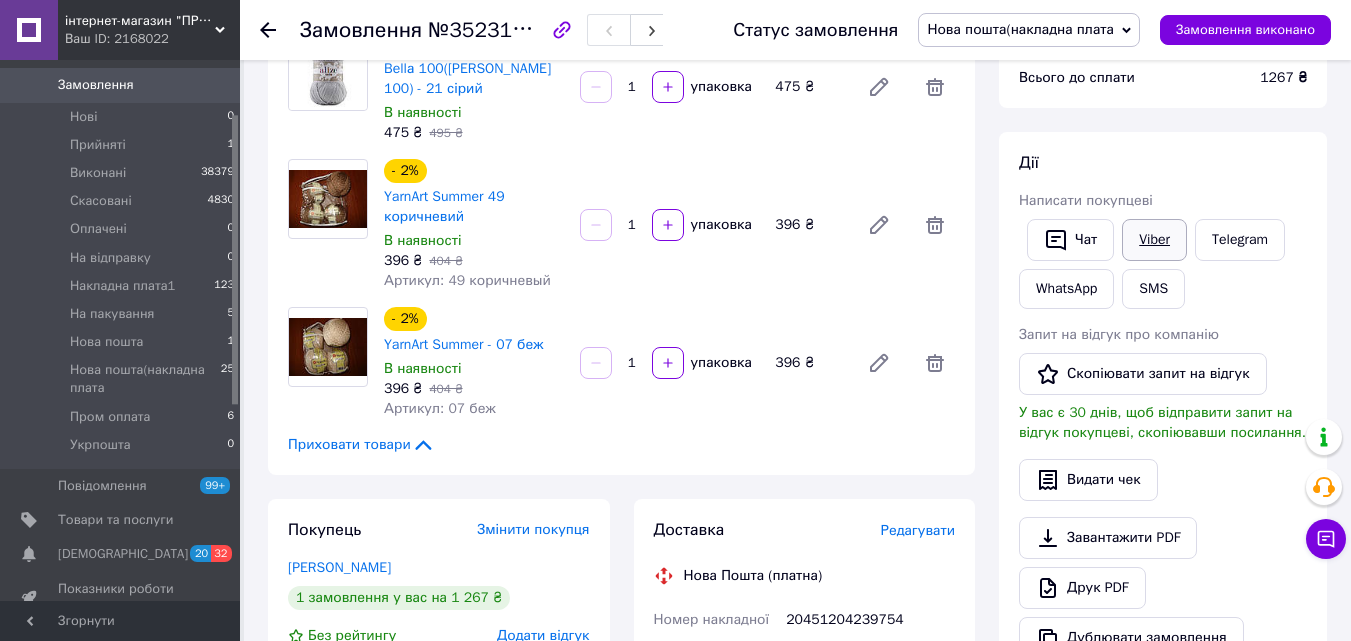 click on "Viber" at bounding box center [1154, 240] 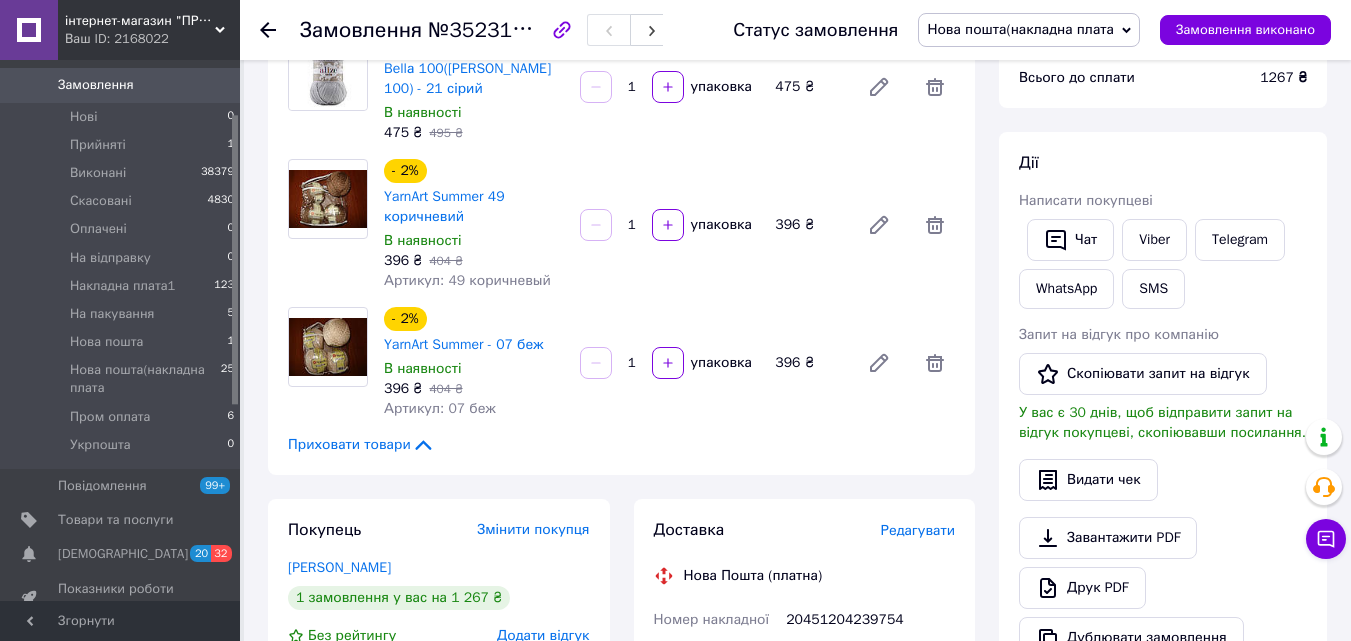 click 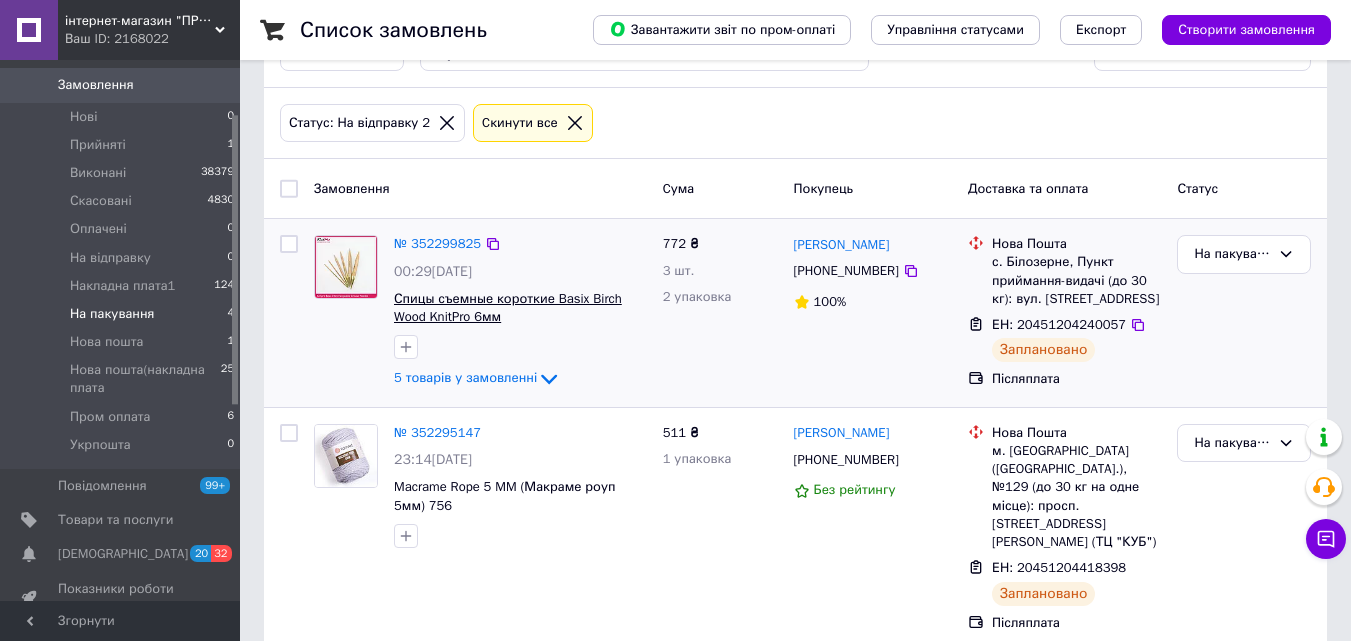 scroll, scrollTop: 100, scrollLeft: 0, axis: vertical 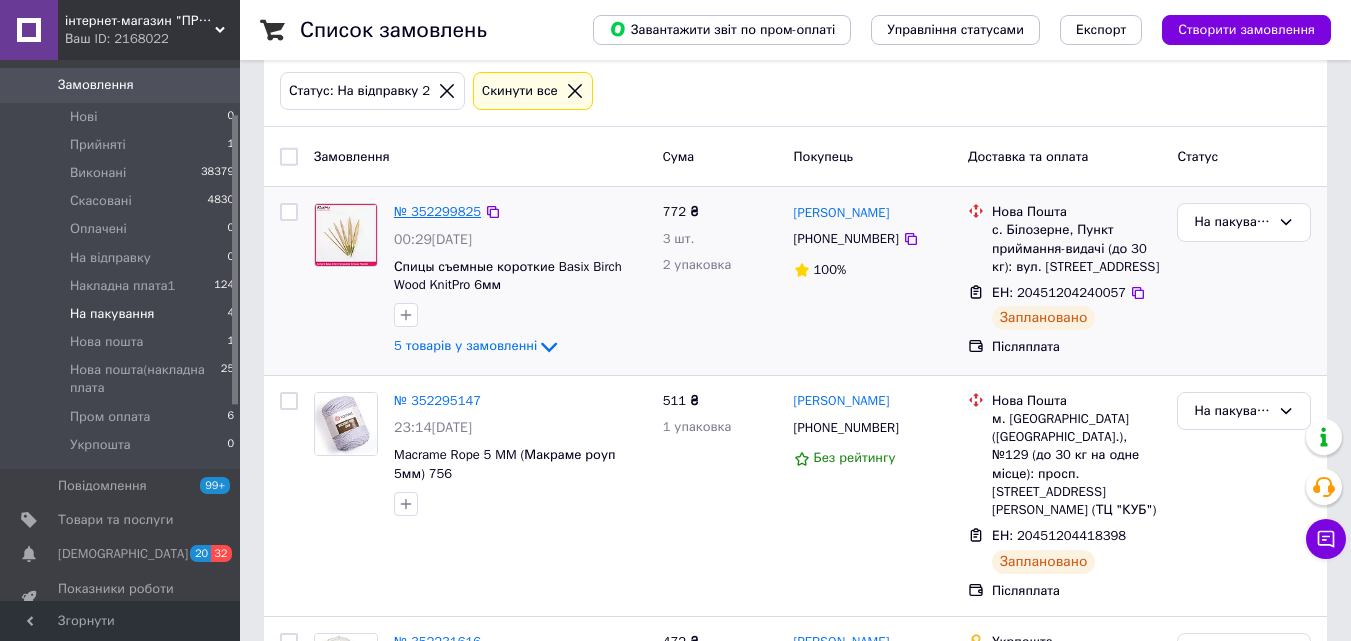 click on "№ 352299825" at bounding box center [437, 211] 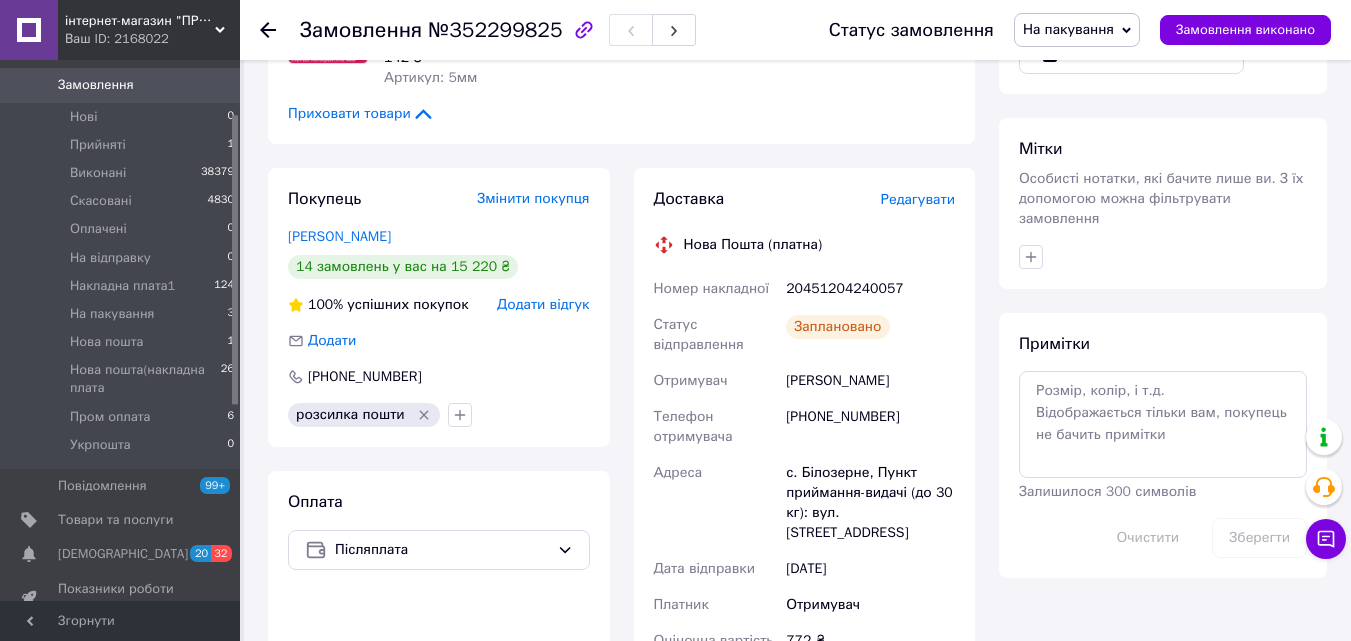 scroll, scrollTop: 800, scrollLeft: 0, axis: vertical 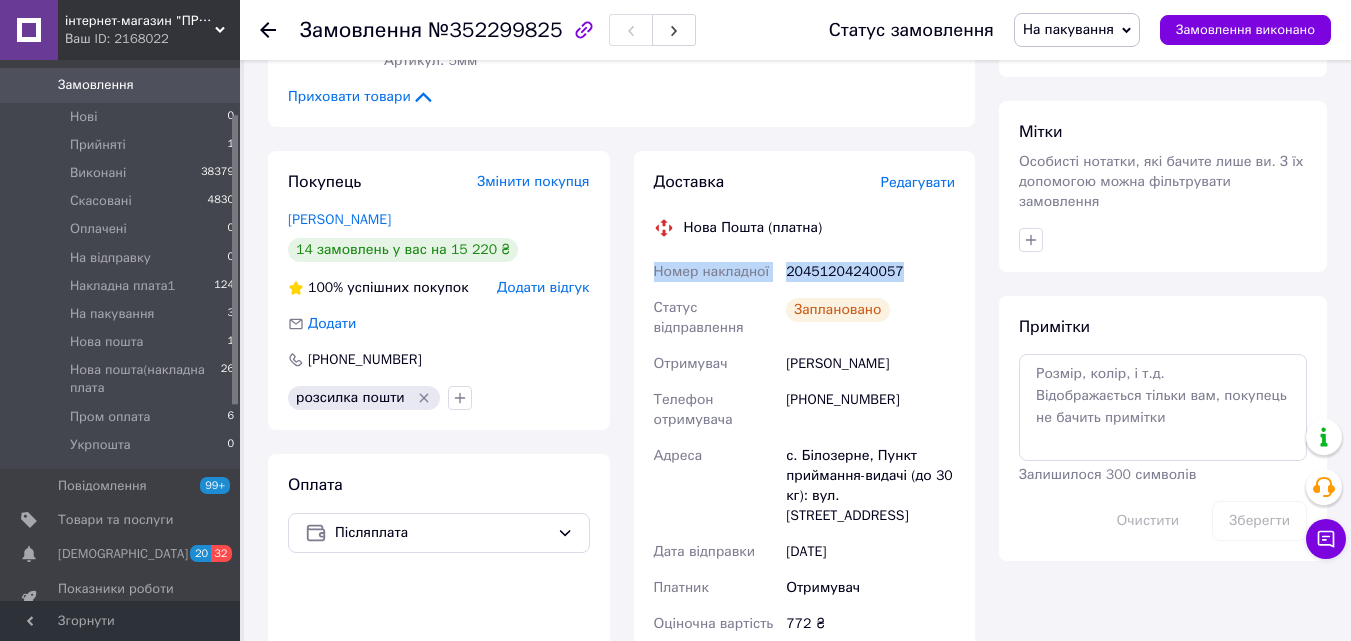 drag, startPoint x: 907, startPoint y: 270, endPoint x: 656, endPoint y: 277, distance: 251.0976 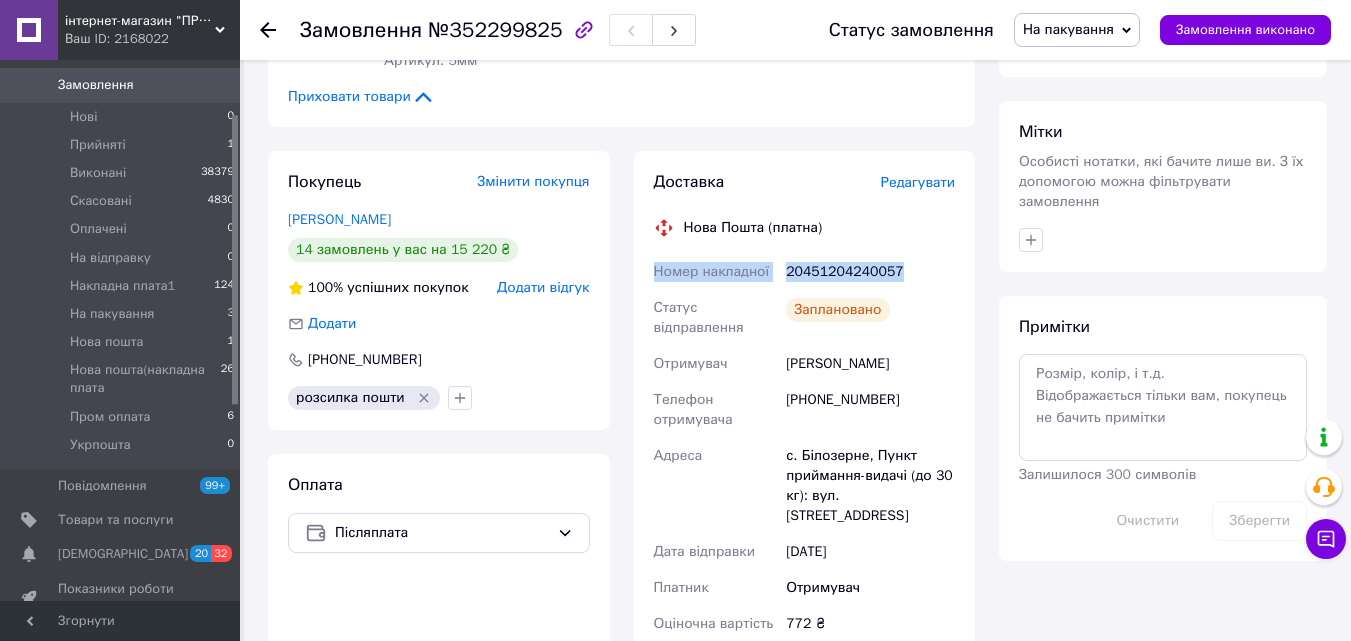 click on "На пакування" at bounding box center (1068, 29) 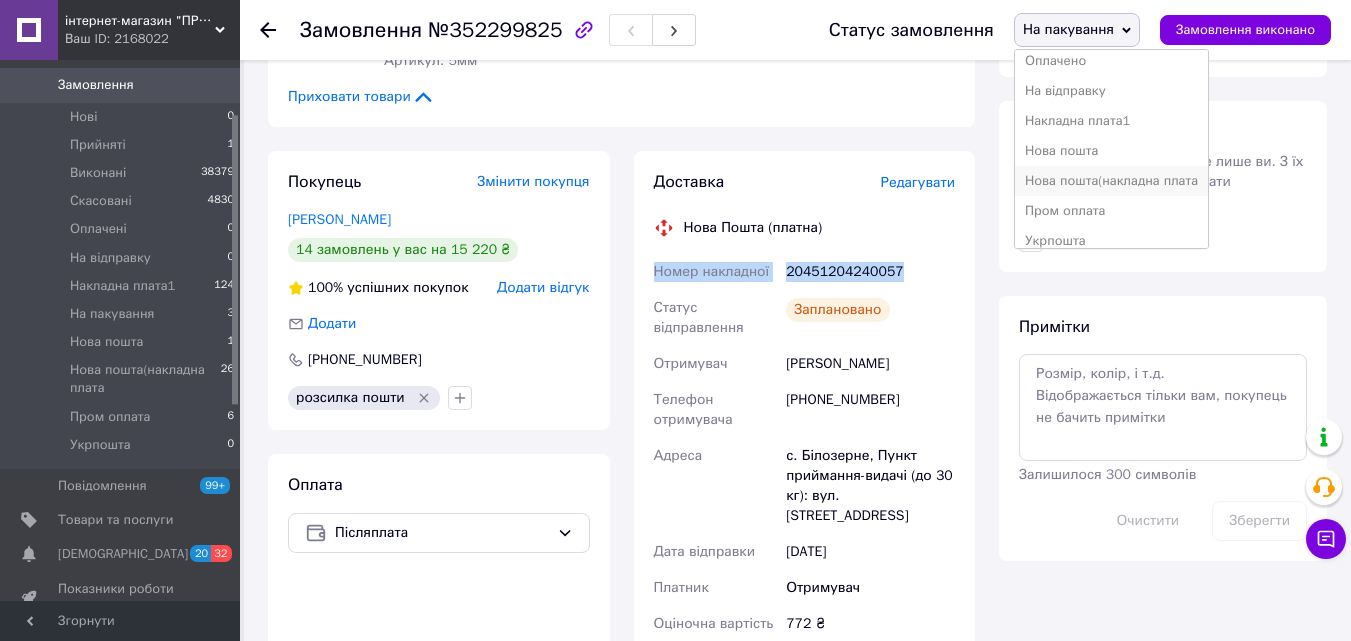 scroll, scrollTop: 112, scrollLeft: 0, axis: vertical 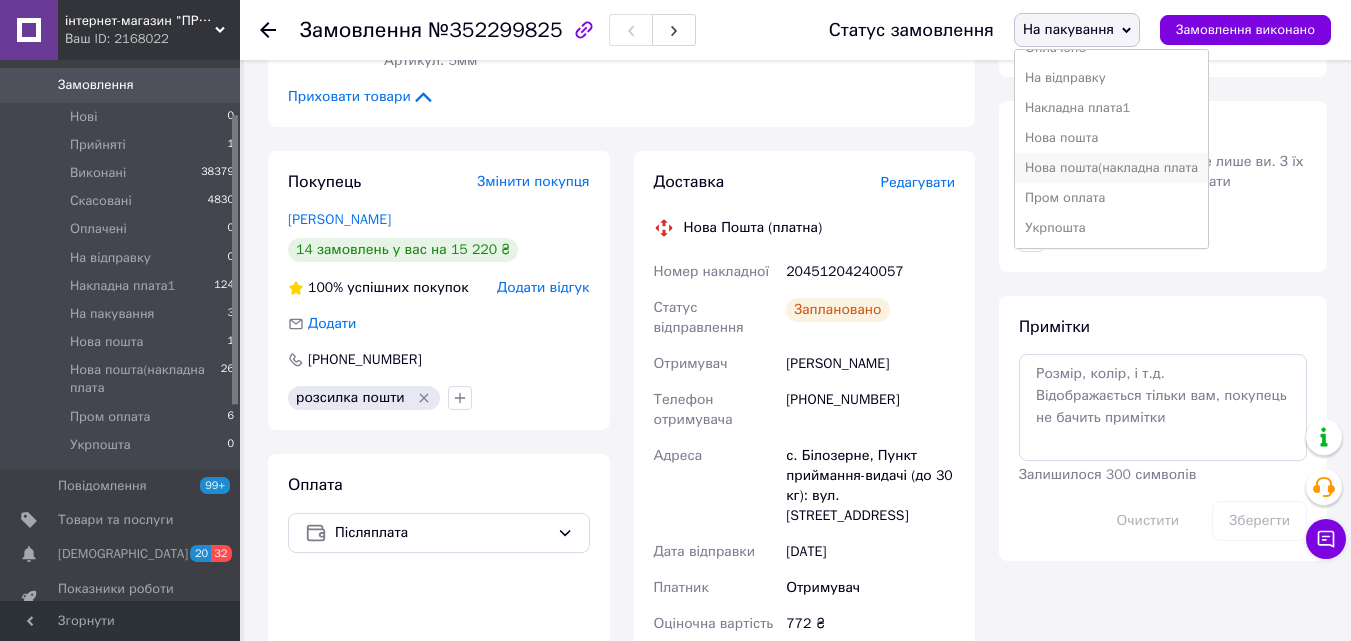 click on "Нова пошта(накладна плата" at bounding box center (1111, 168) 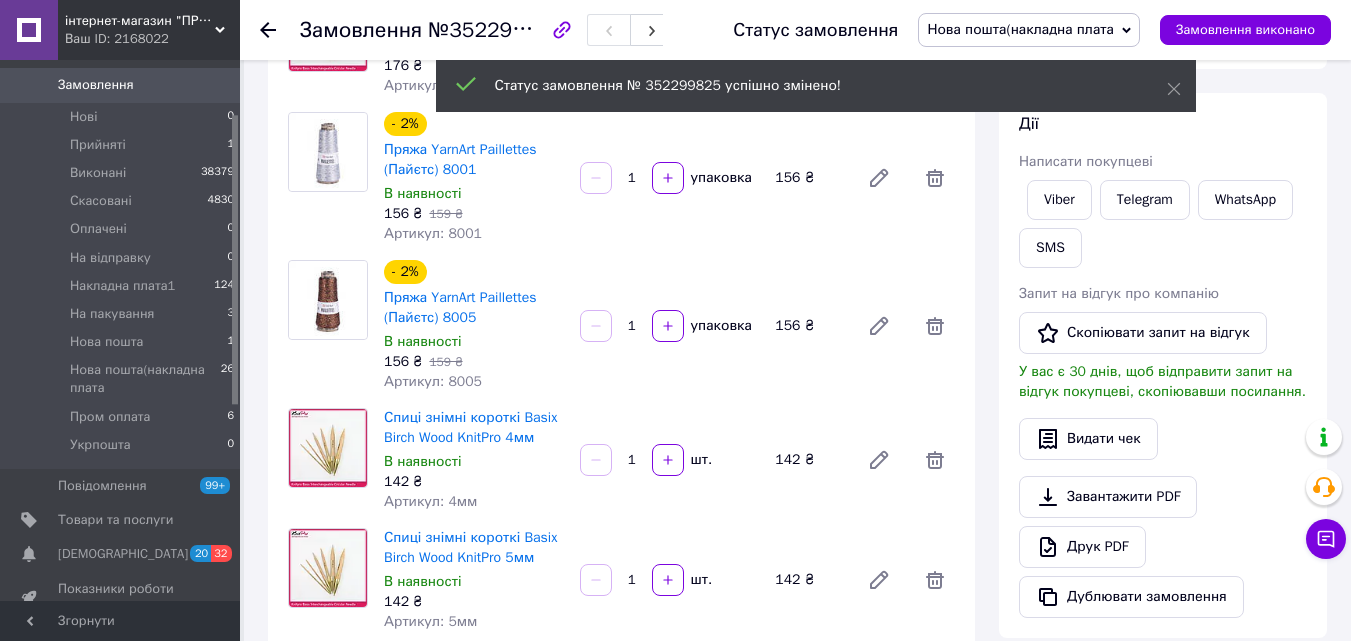 scroll, scrollTop: 200, scrollLeft: 0, axis: vertical 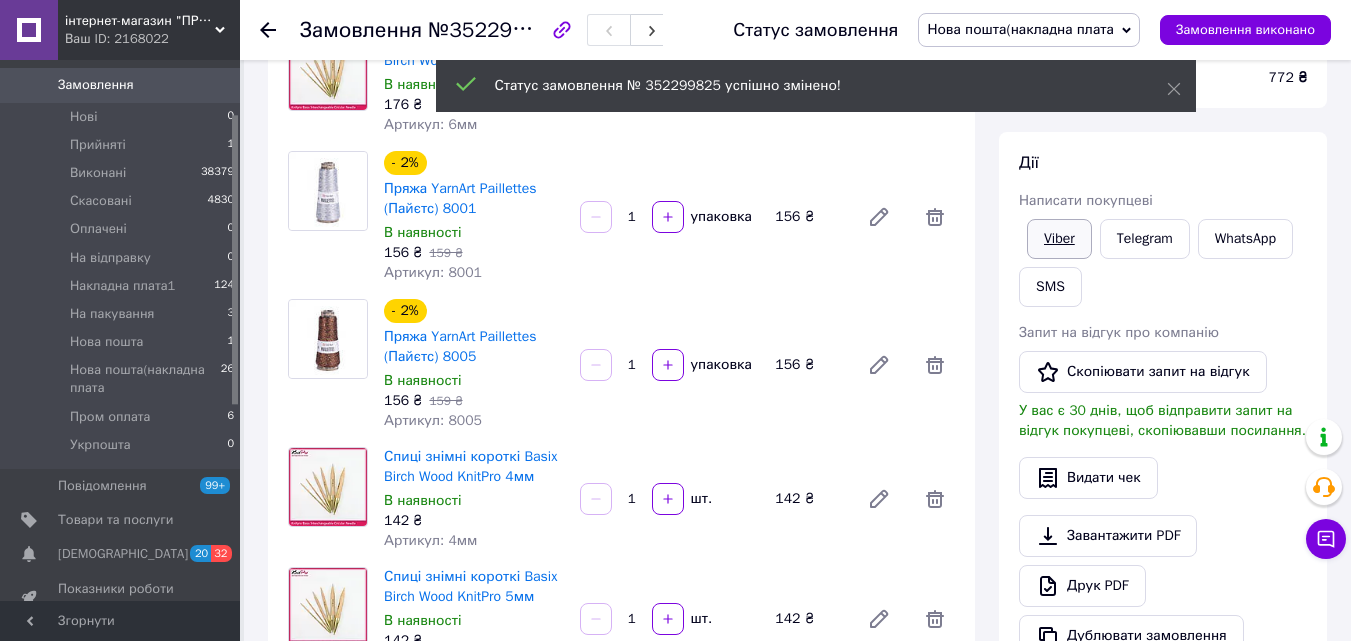 click on "Viber" at bounding box center (1059, 239) 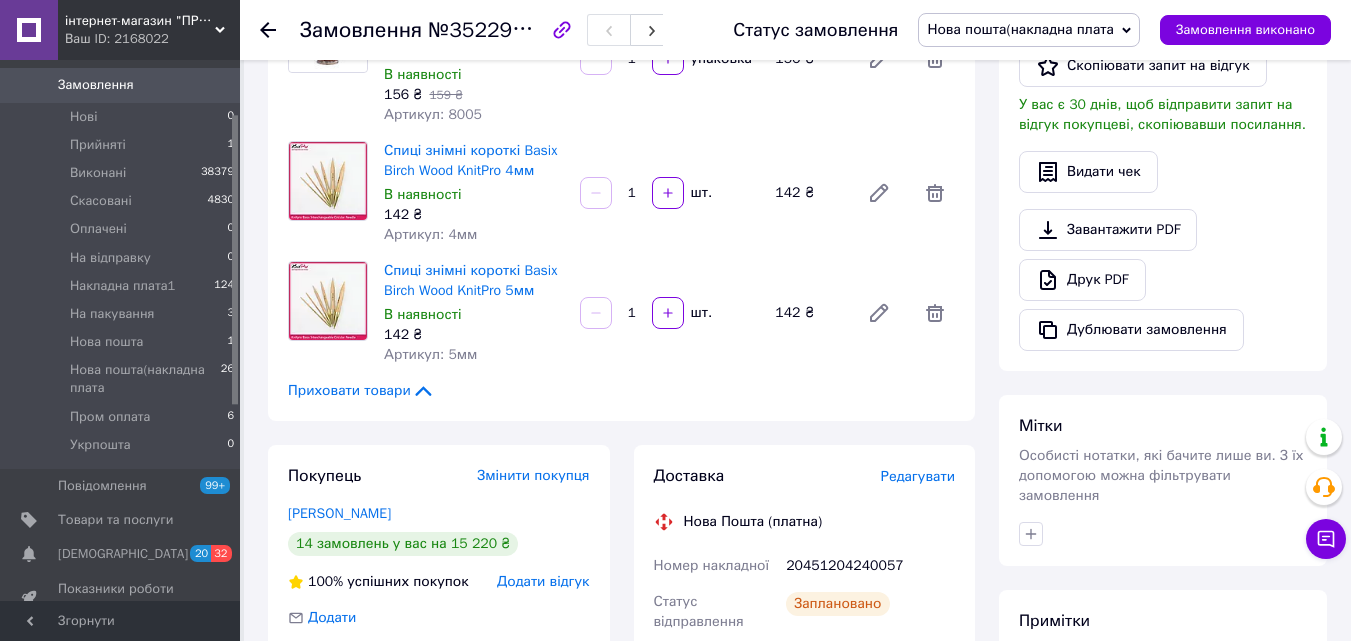 scroll, scrollTop: 700, scrollLeft: 0, axis: vertical 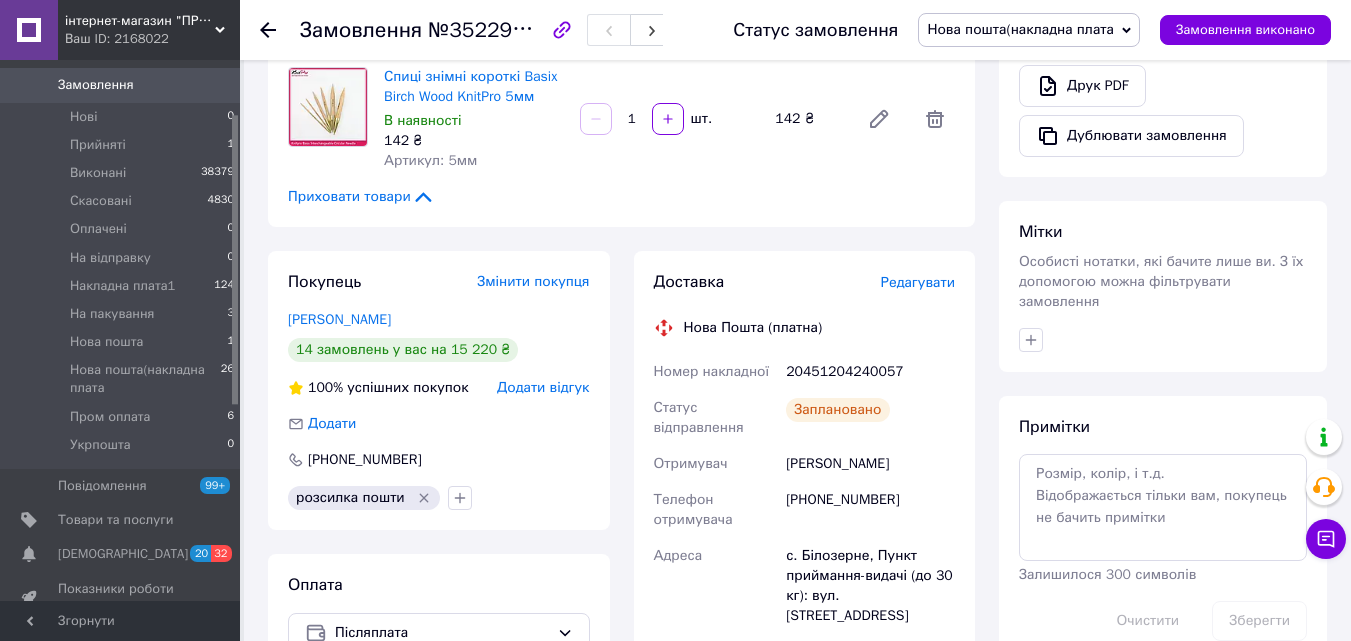 click 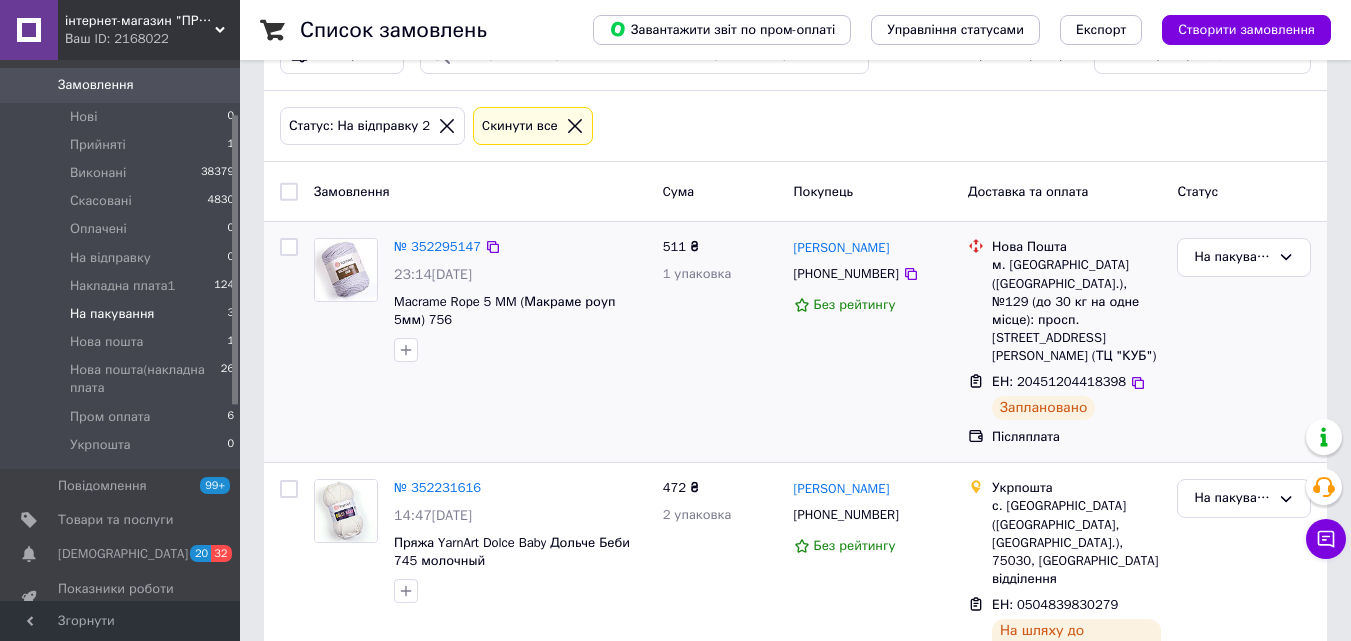 scroll, scrollTop: 95, scrollLeft: 0, axis: vertical 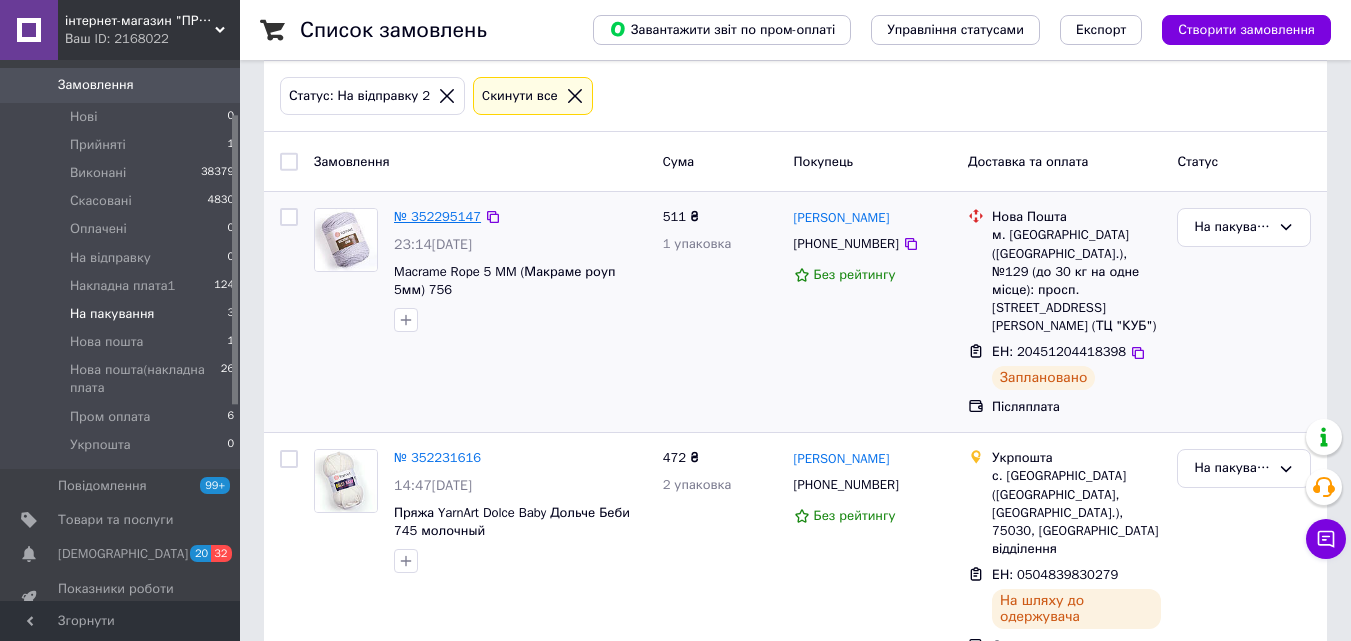 click on "№ 352295147" at bounding box center [437, 216] 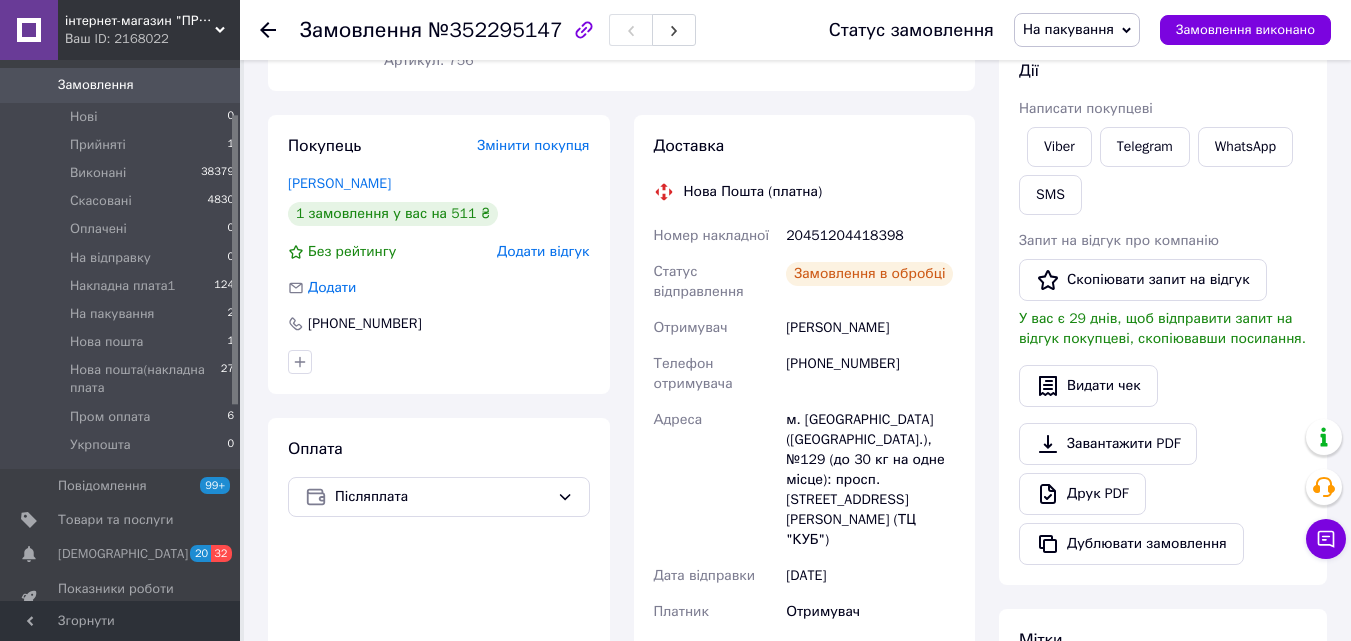 scroll, scrollTop: 295, scrollLeft: 0, axis: vertical 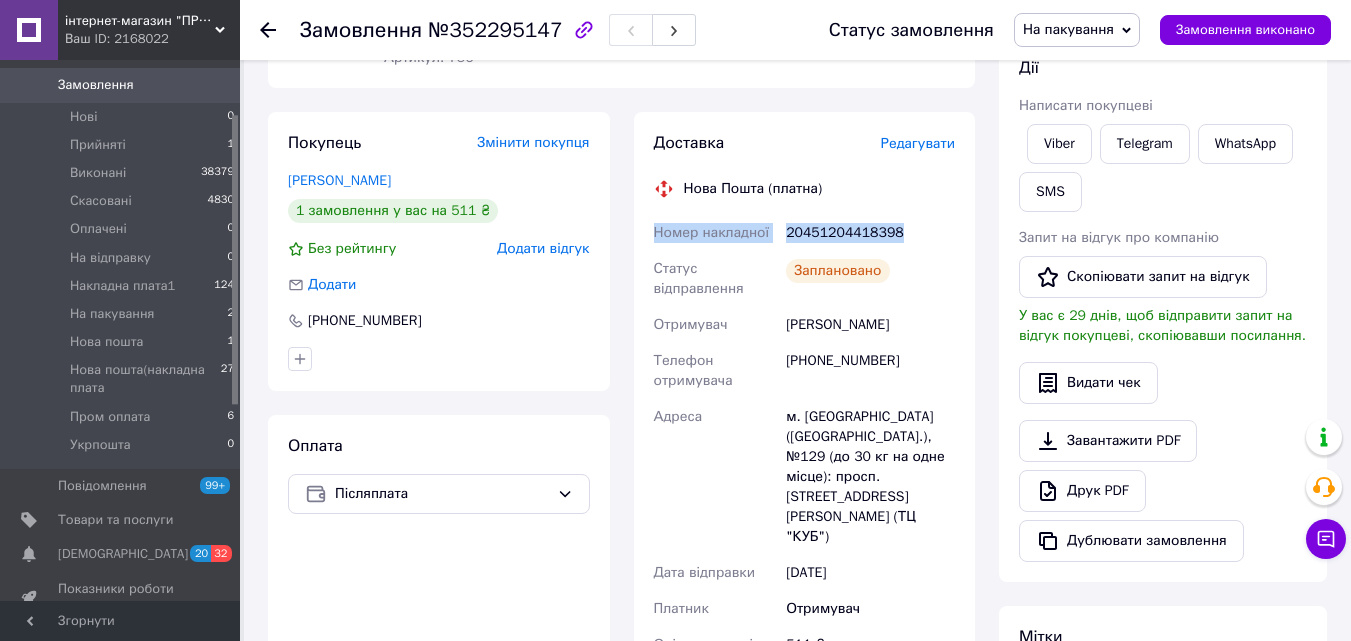 drag, startPoint x: 909, startPoint y: 230, endPoint x: 656, endPoint y: 232, distance: 253.0079 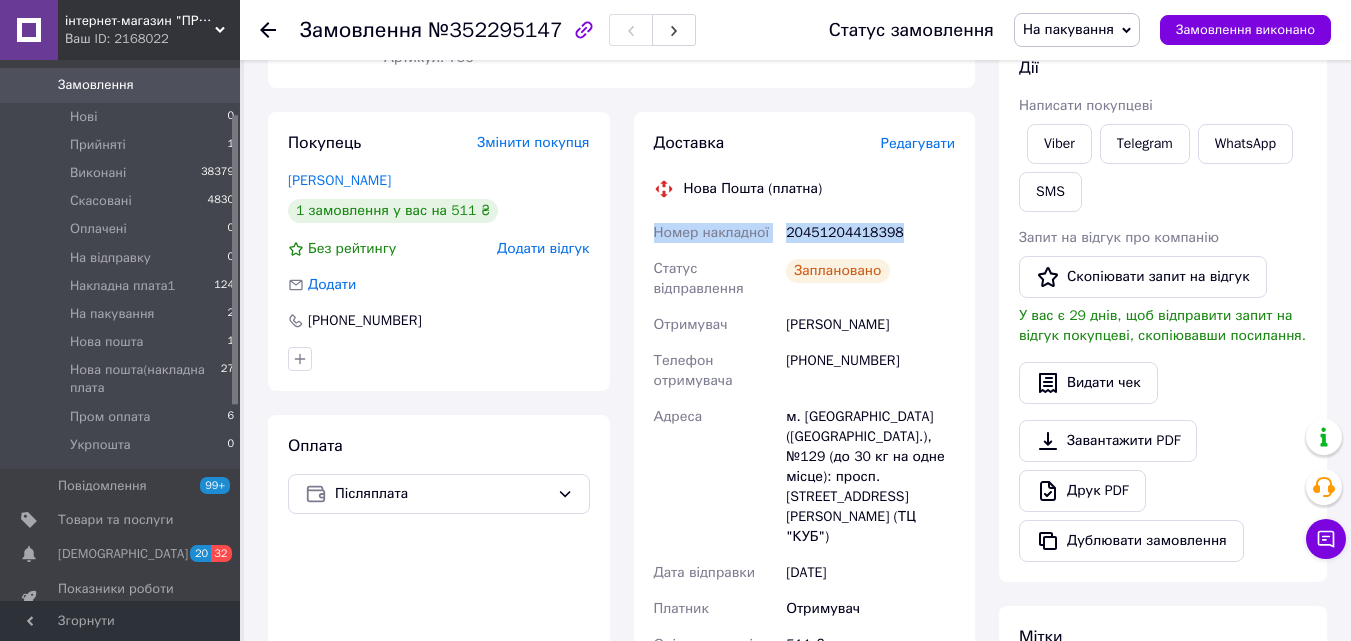 click on "На пакування" at bounding box center (1068, 29) 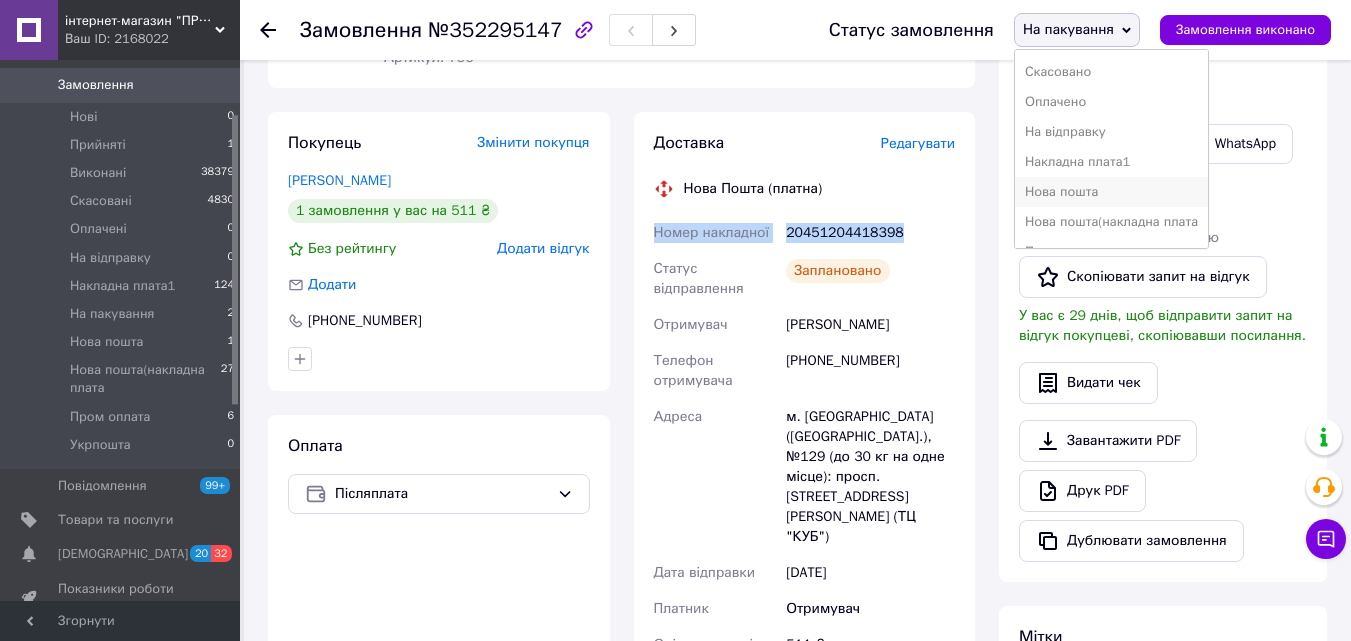 scroll, scrollTop: 112, scrollLeft: 0, axis: vertical 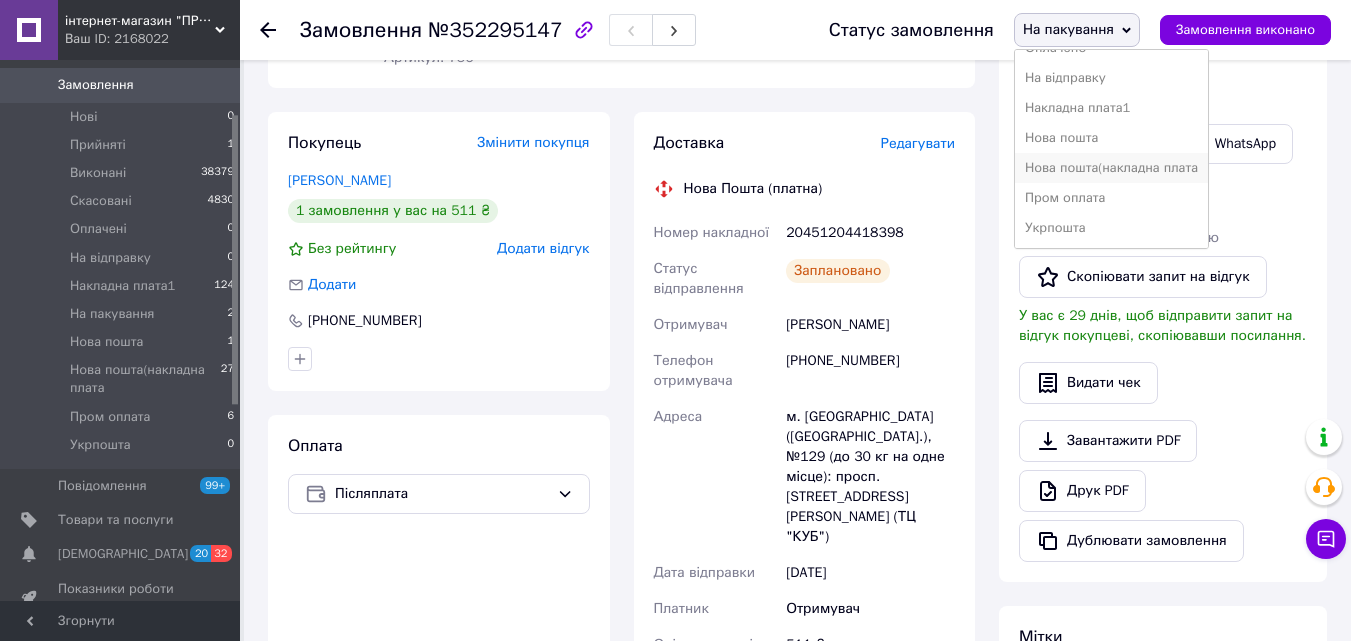 click on "Нова пошта(накладна плата" at bounding box center (1111, 168) 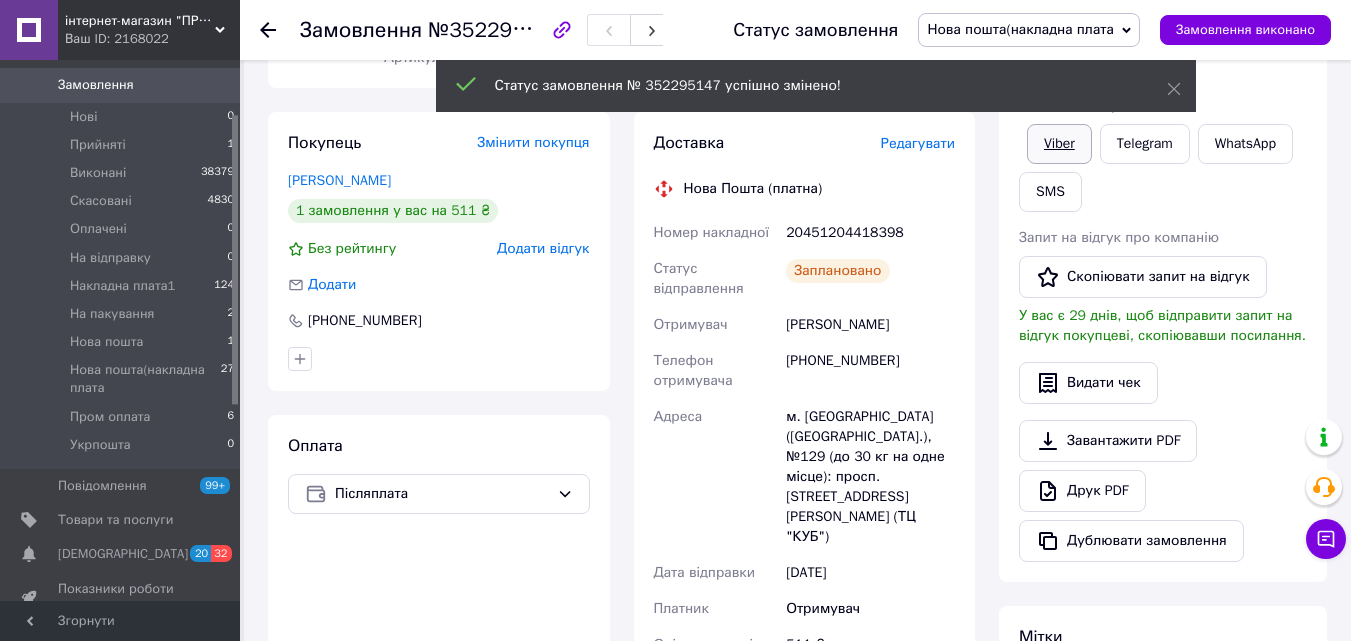 click on "Viber" at bounding box center [1059, 144] 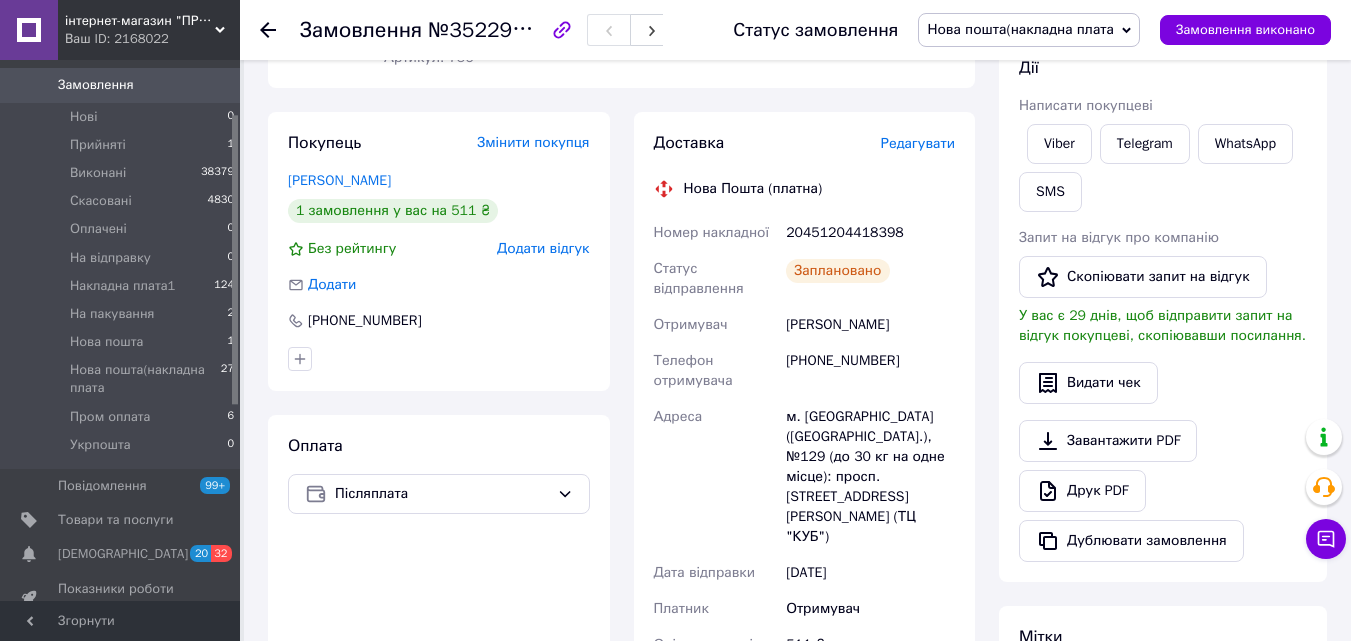 click 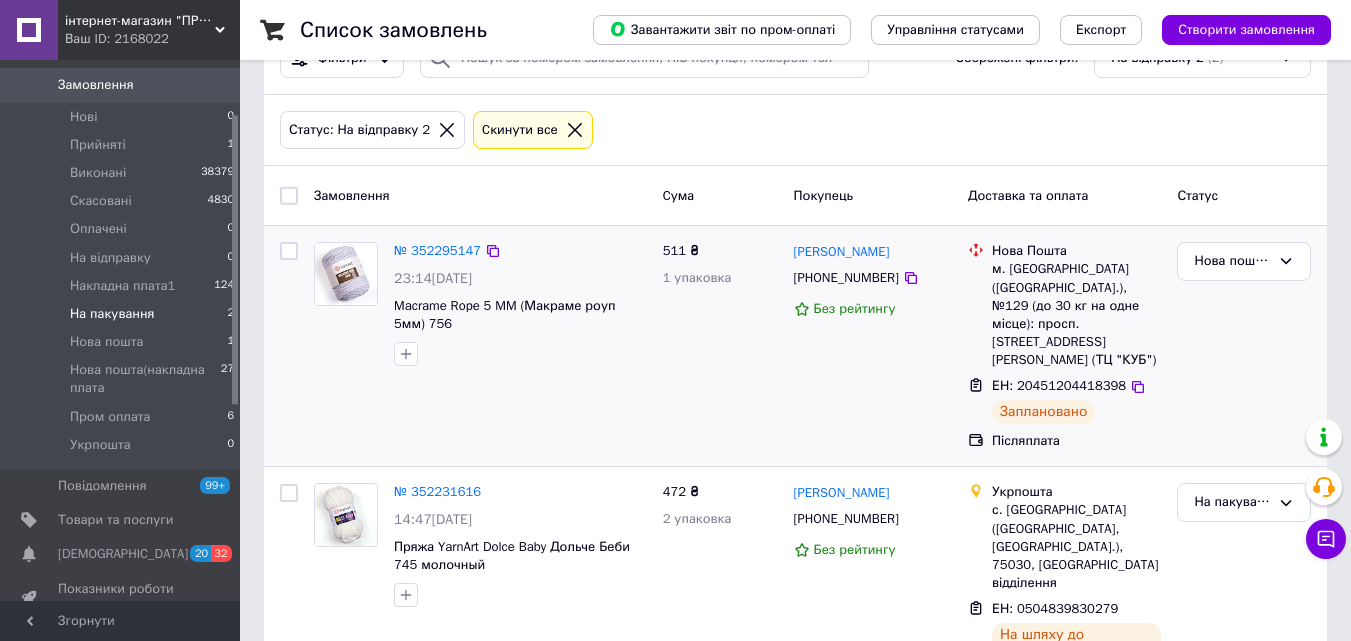scroll, scrollTop: 95, scrollLeft: 0, axis: vertical 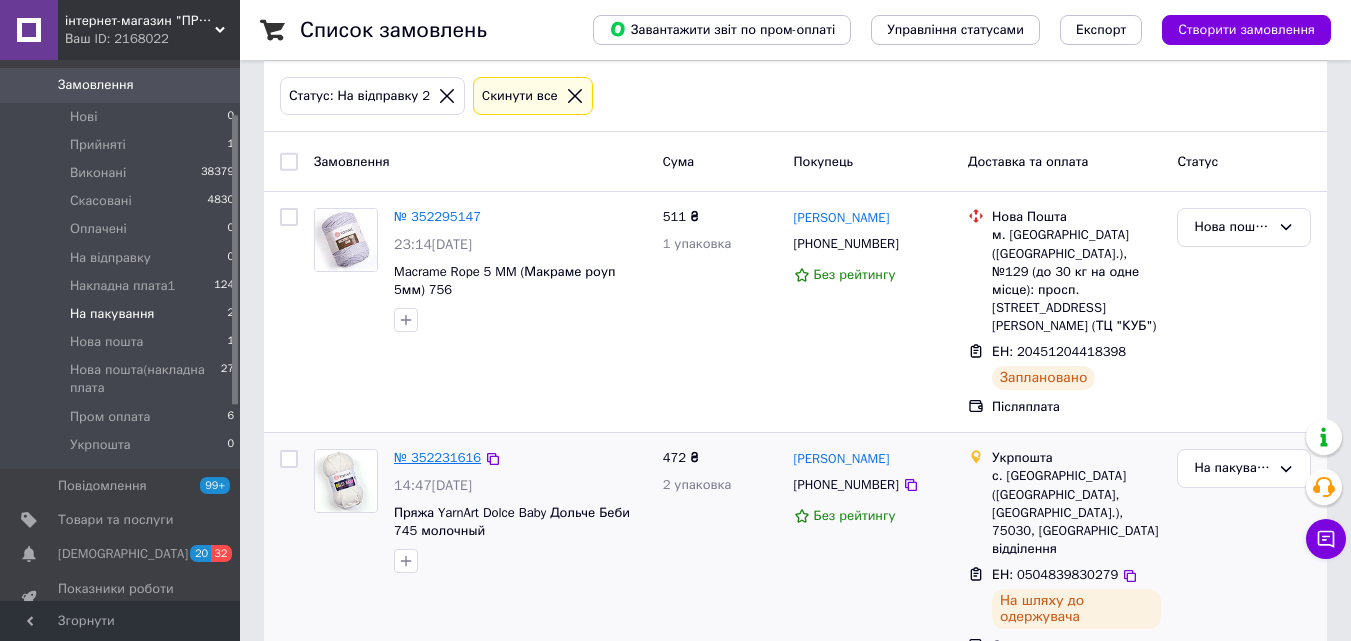 click on "№ 352231616" at bounding box center [437, 457] 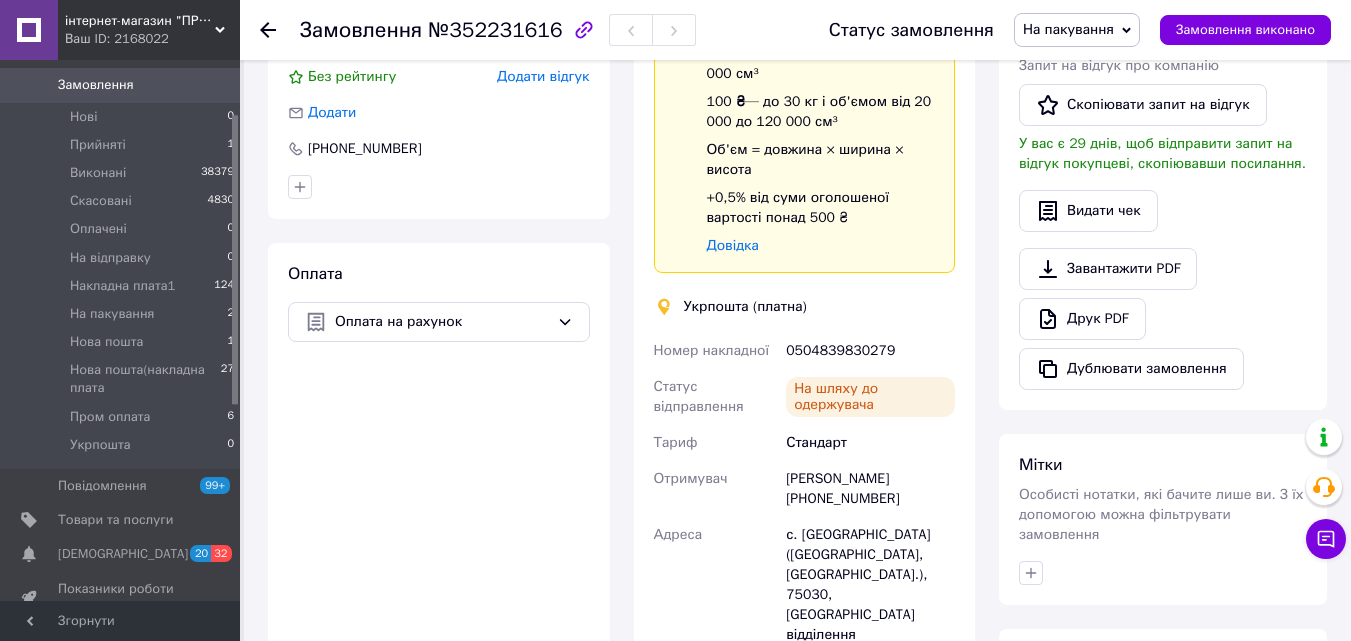 scroll, scrollTop: 595, scrollLeft: 0, axis: vertical 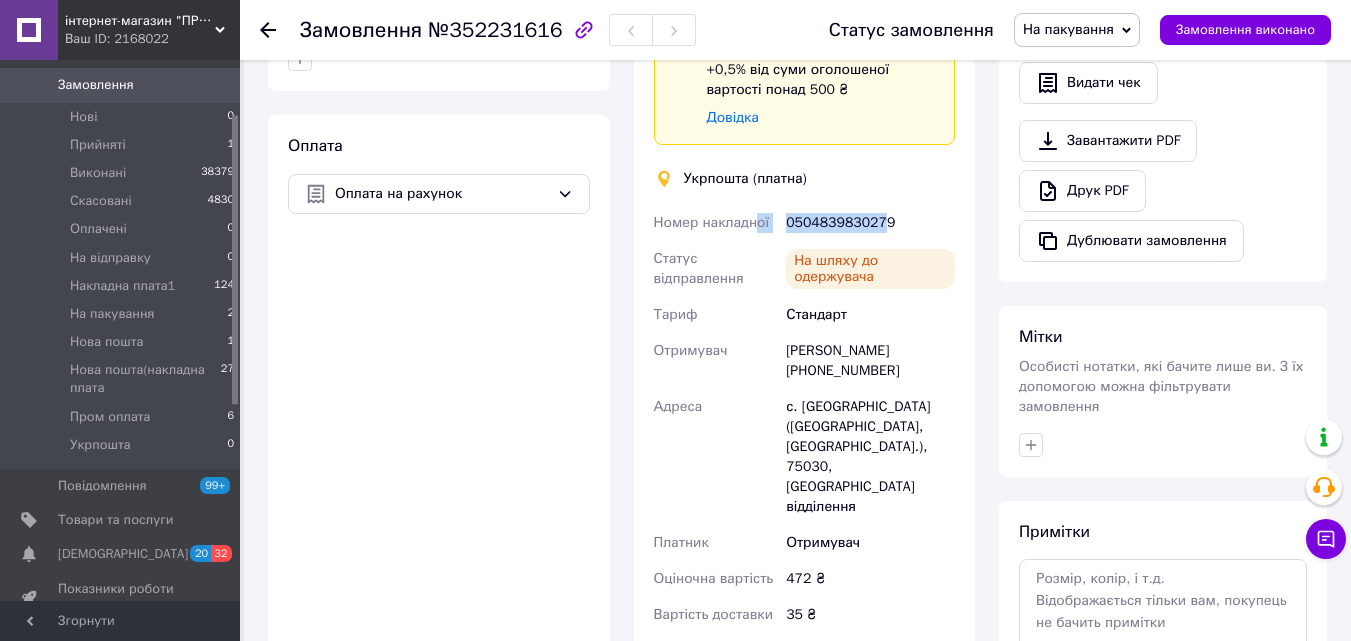 drag, startPoint x: 858, startPoint y: 222, endPoint x: 755, endPoint y: 218, distance: 103.077644 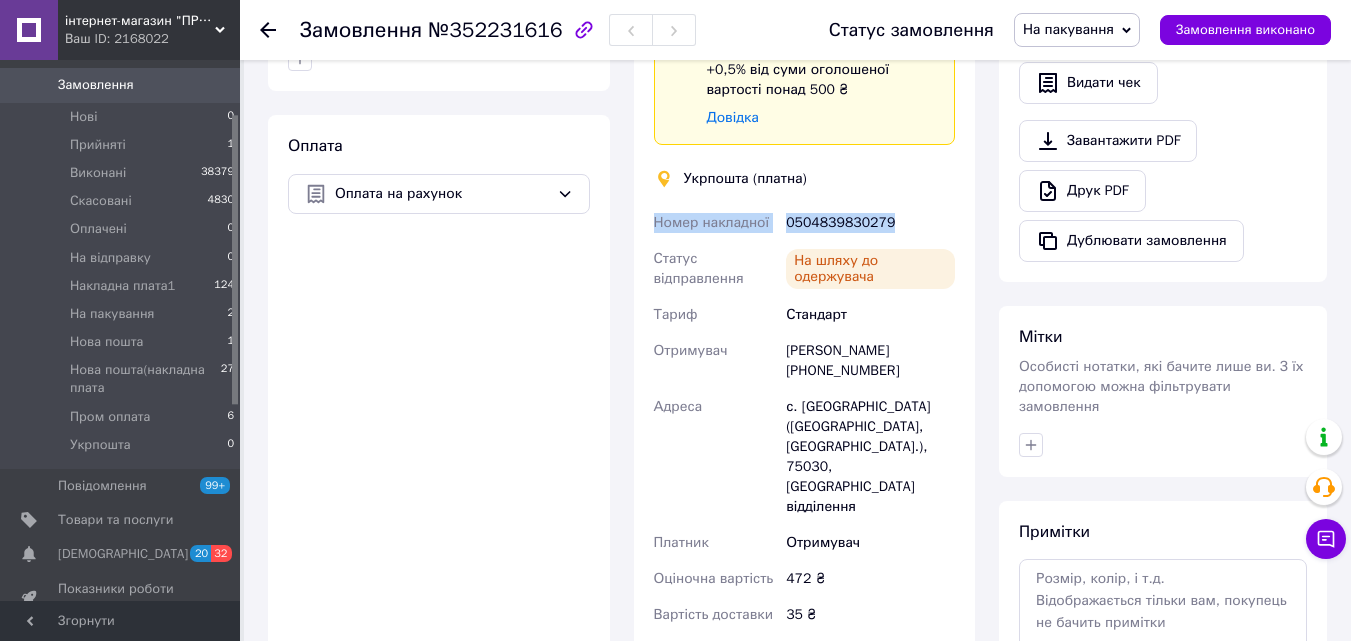 drag, startPoint x: 891, startPoint y: 221, endPoint x: 653, endPoint y: 229, distance: 238.13441 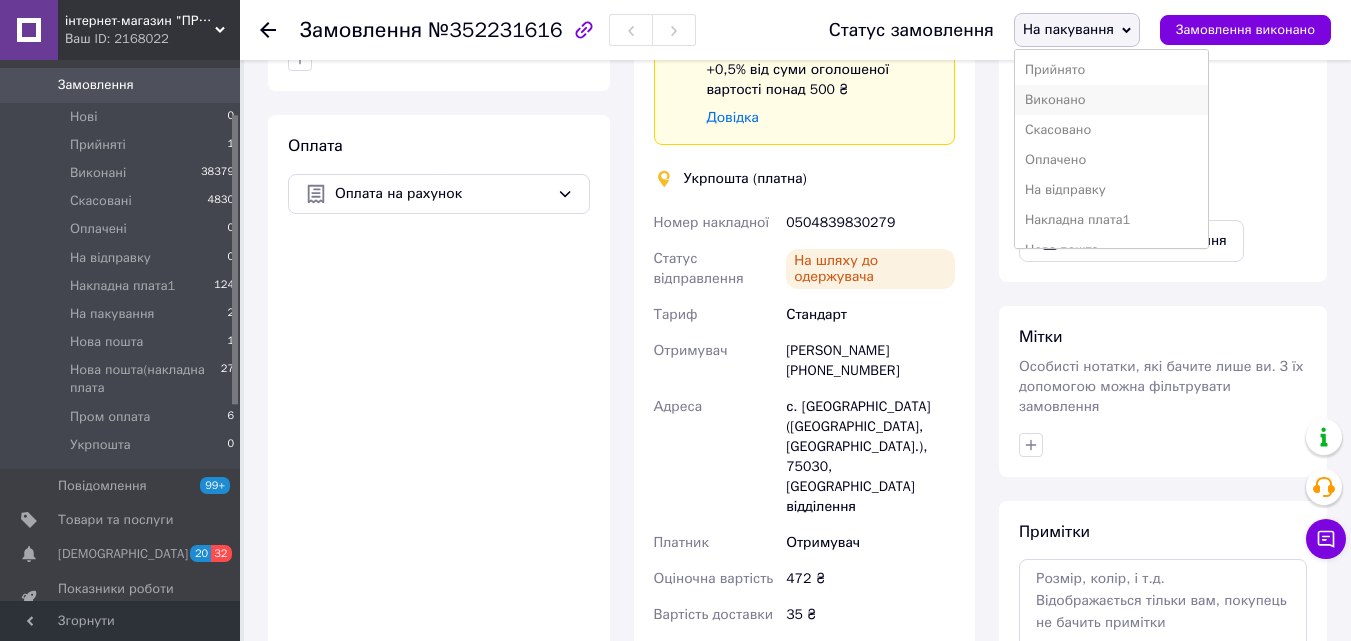 click on "Виконано" at bounding box center [1111, 100] 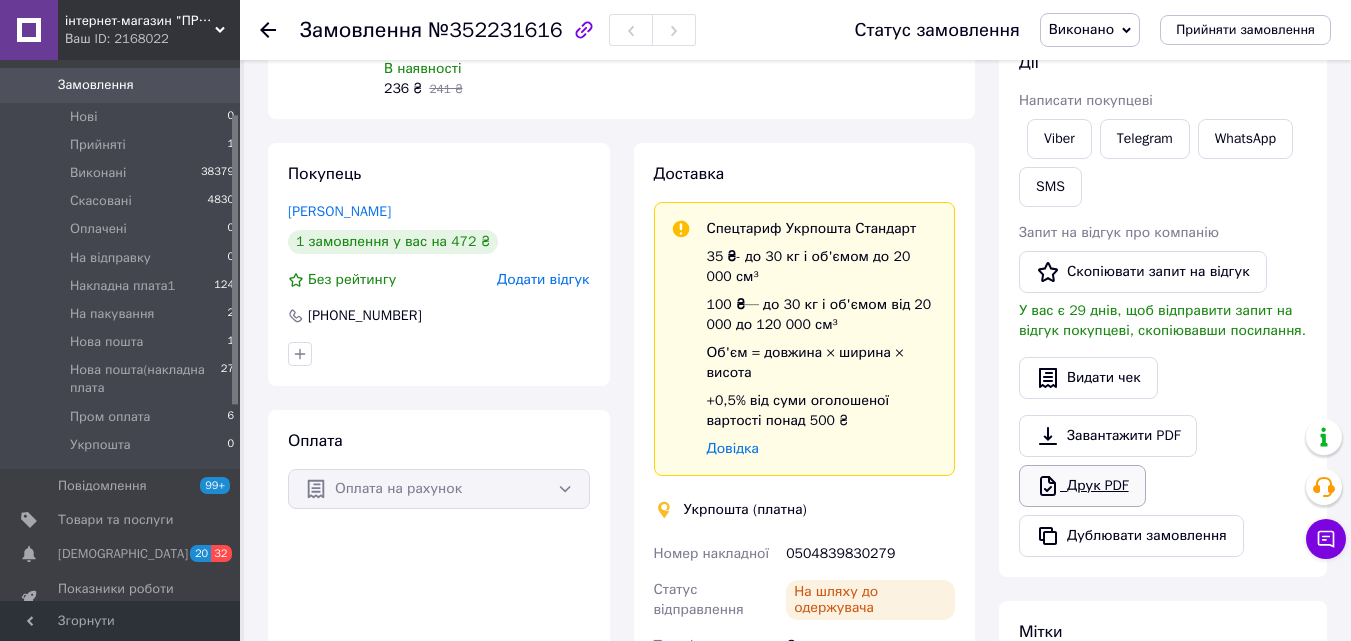 scroll, scrollTop: 259, scrollLeft: 0, axis: vertical 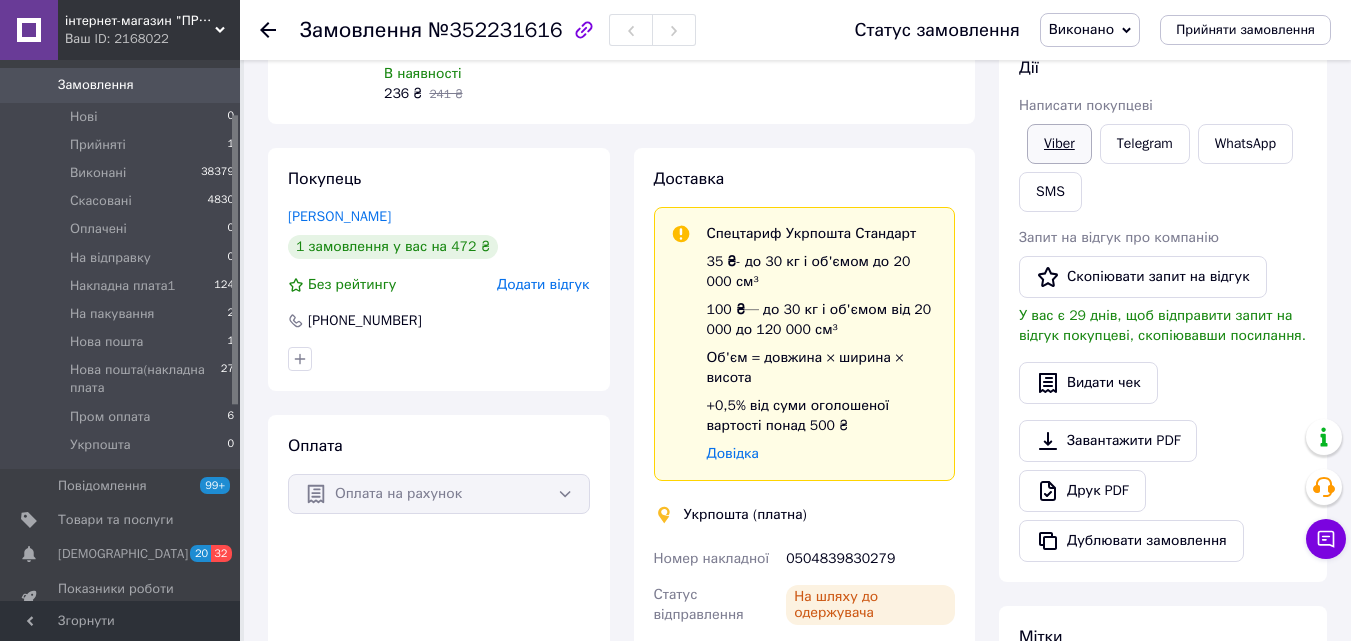 click on "Viber" at bounding box center [1059, 144] 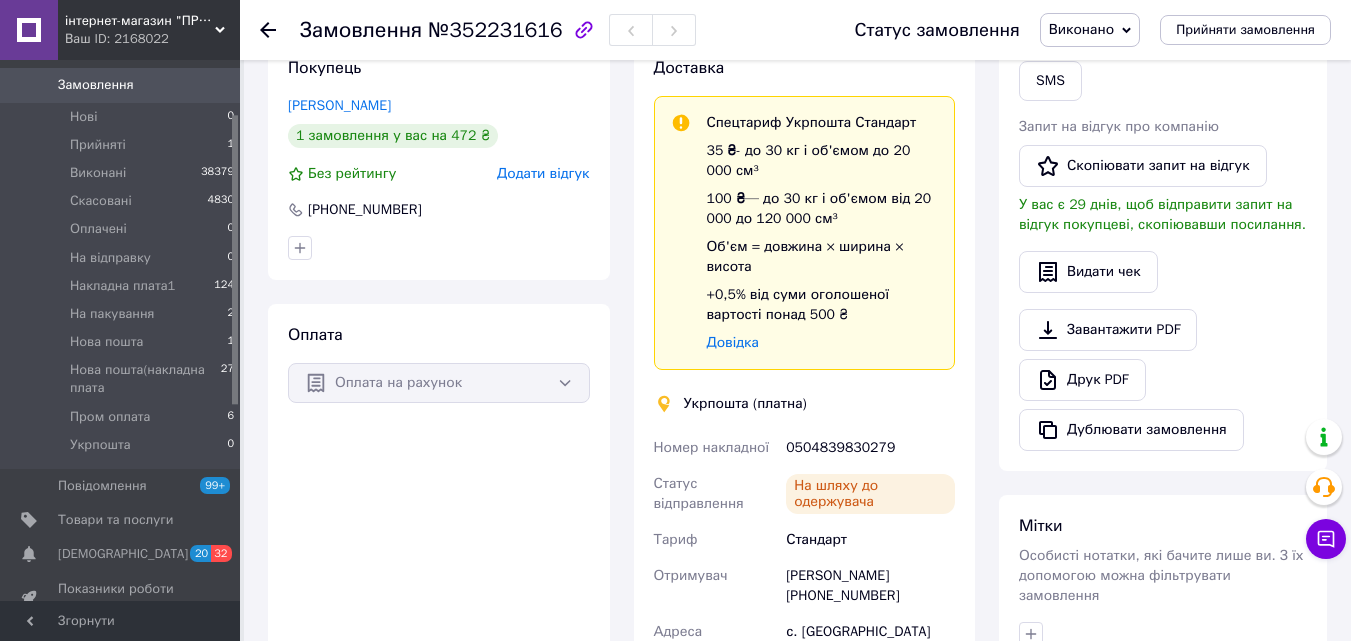 scroll, scrollTop: 759, scrollLeft: 0, axis: vertical 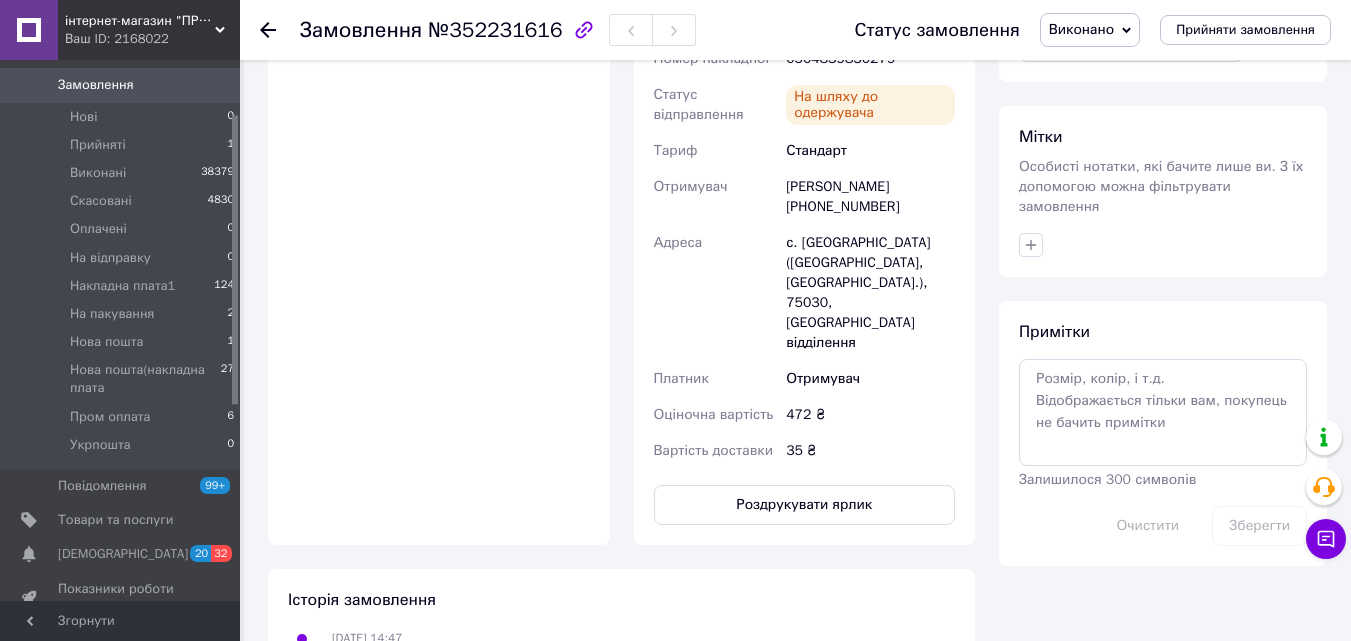 click 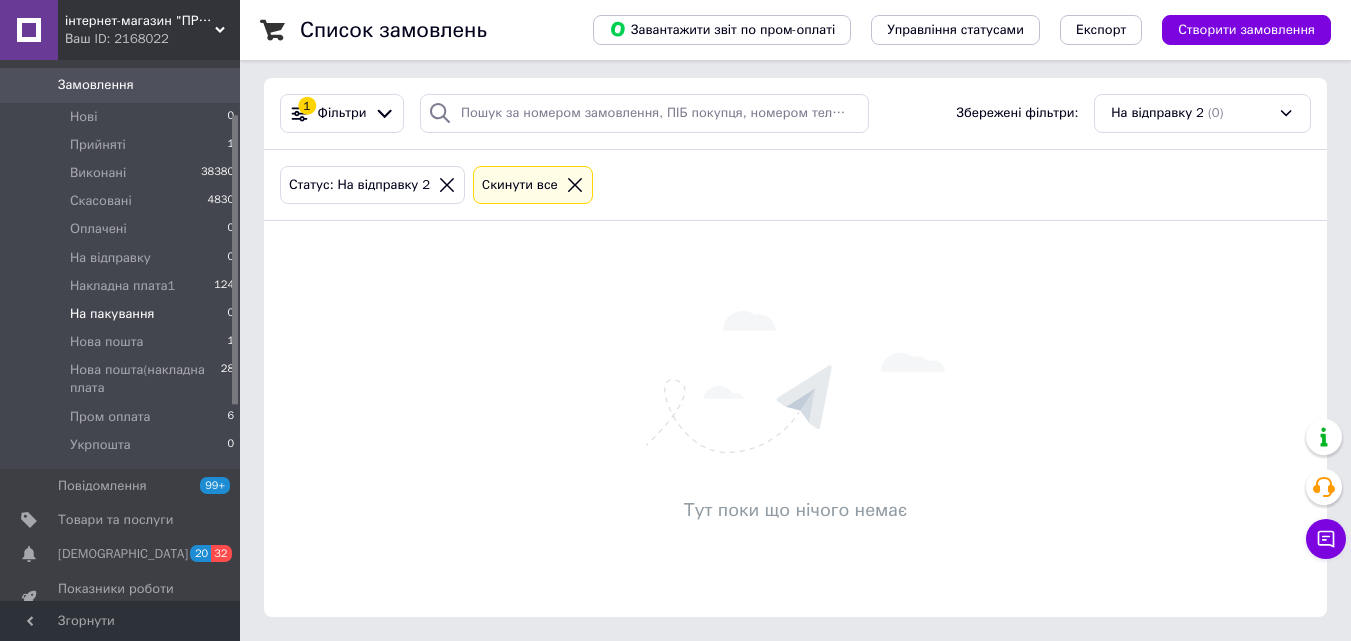 scroll, scrollTop: 0, scrollLeft: 0, axis: both 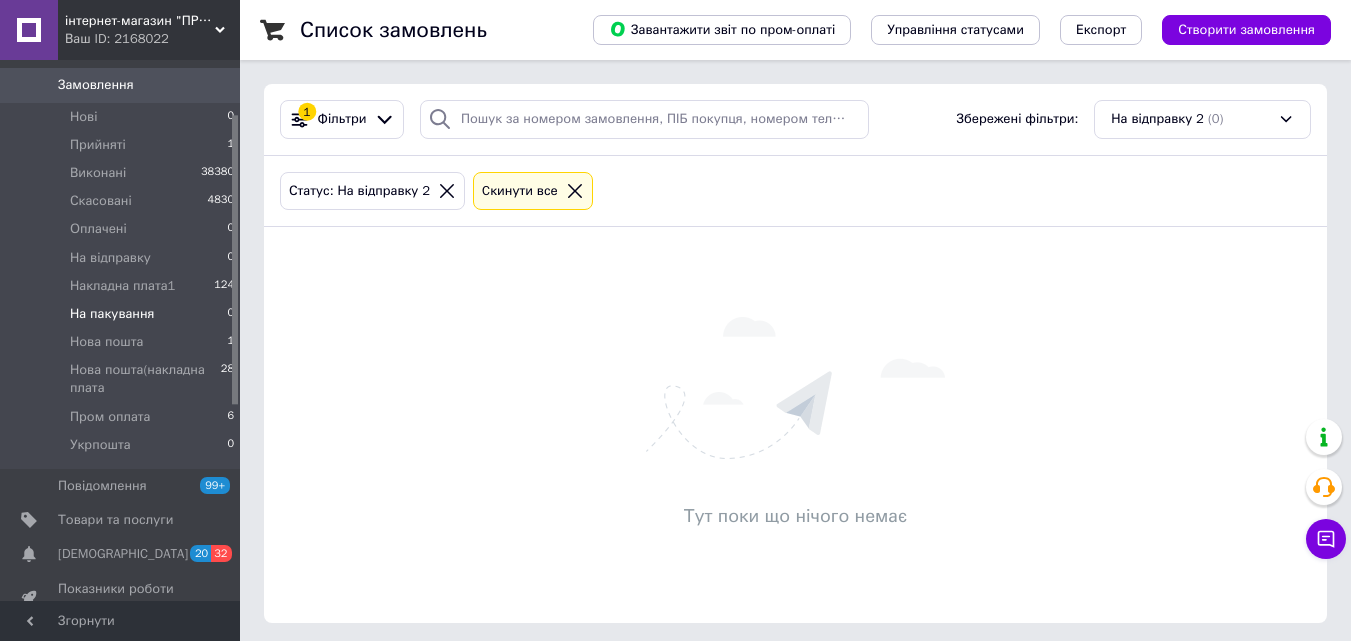 click on "На пакування" at bounding box center [112, 314] 